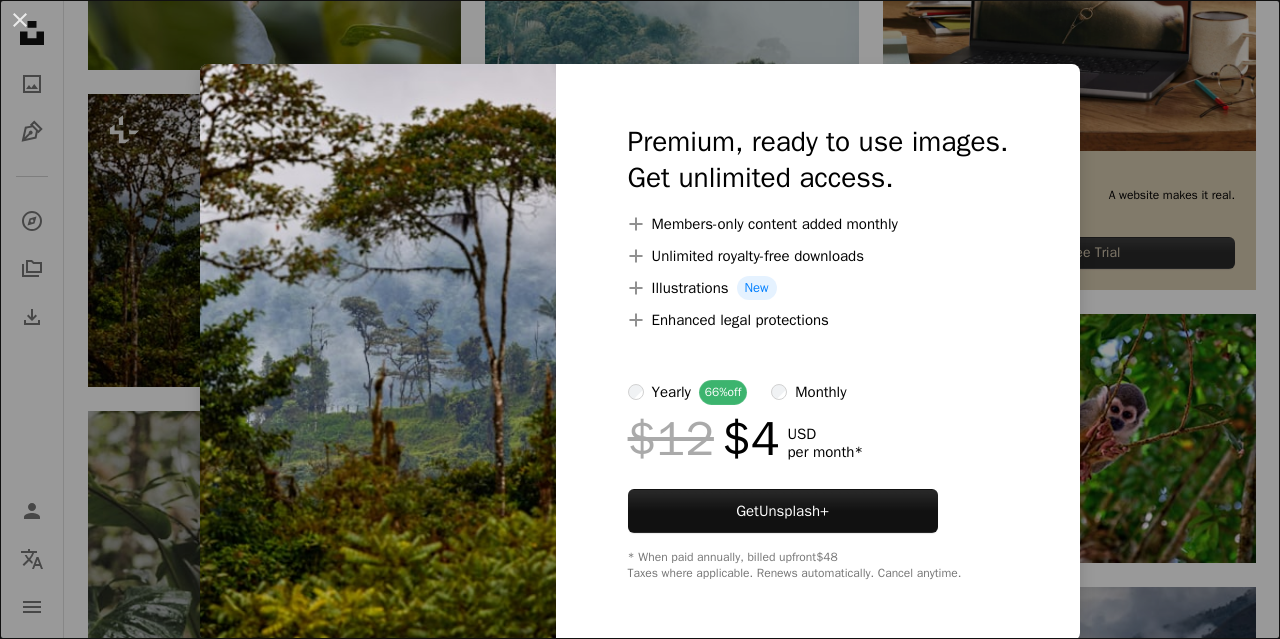 scroll, scrollTop: 722, scrollLeft: 0, axis: vertical 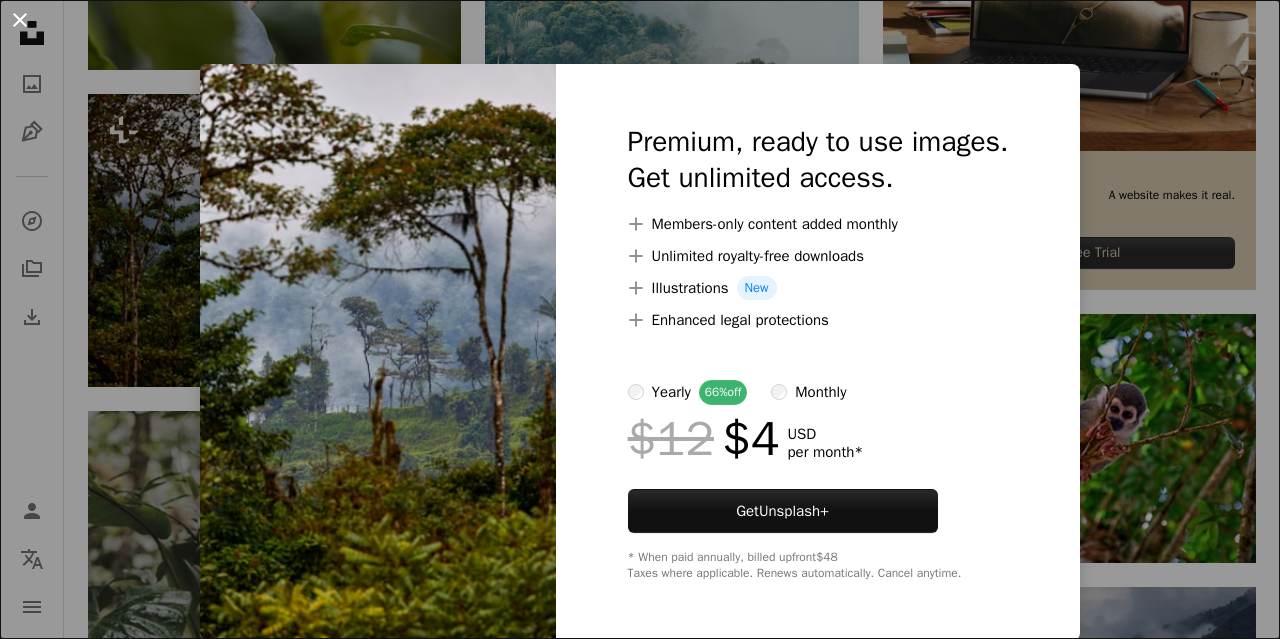 click on "An X shape" at bounding box center [20, 20] 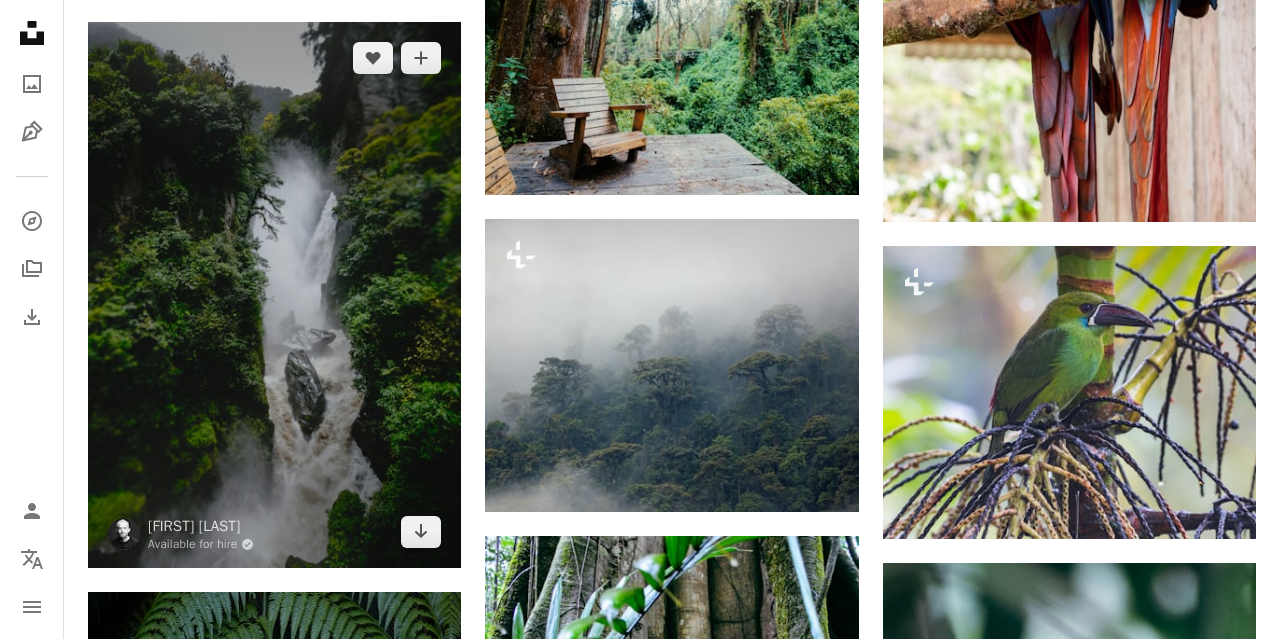 scroll, scrollTop: 2276, scrollLeft: 0, axis: vertical 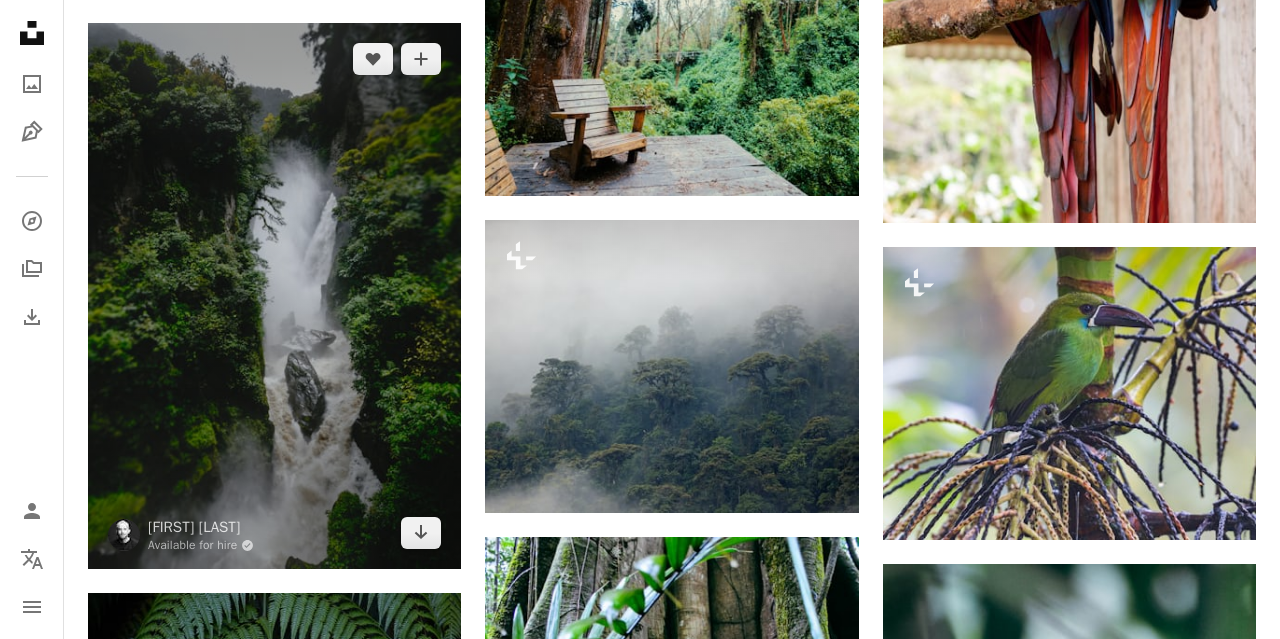click at bounding box center (274, 296) 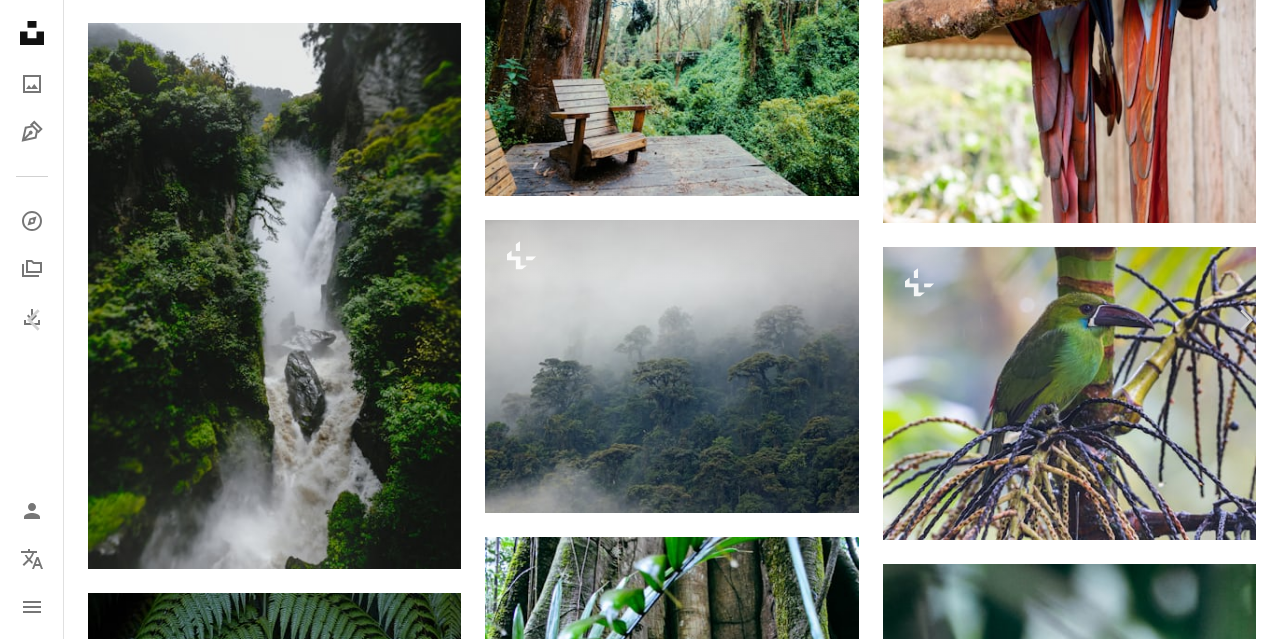 scroll, scrollTop: 7, scrollLeft: 0, axis: vertical 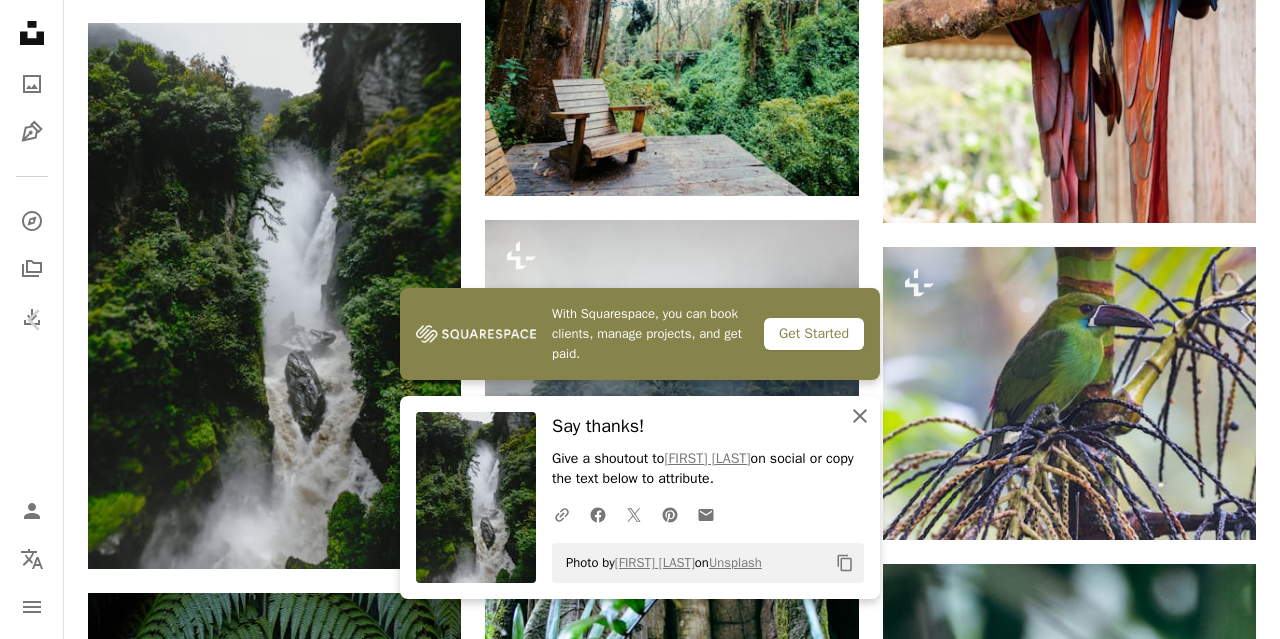 click on "An X shape" 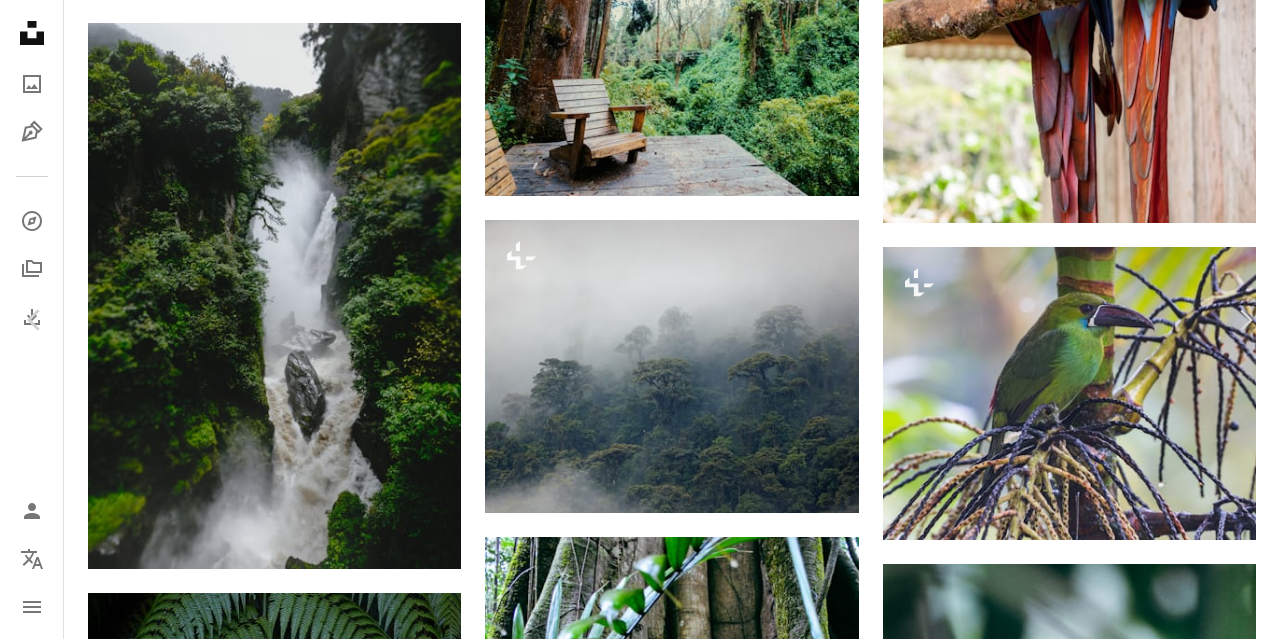 click on "An X shape" at bounding box center [20, 20] 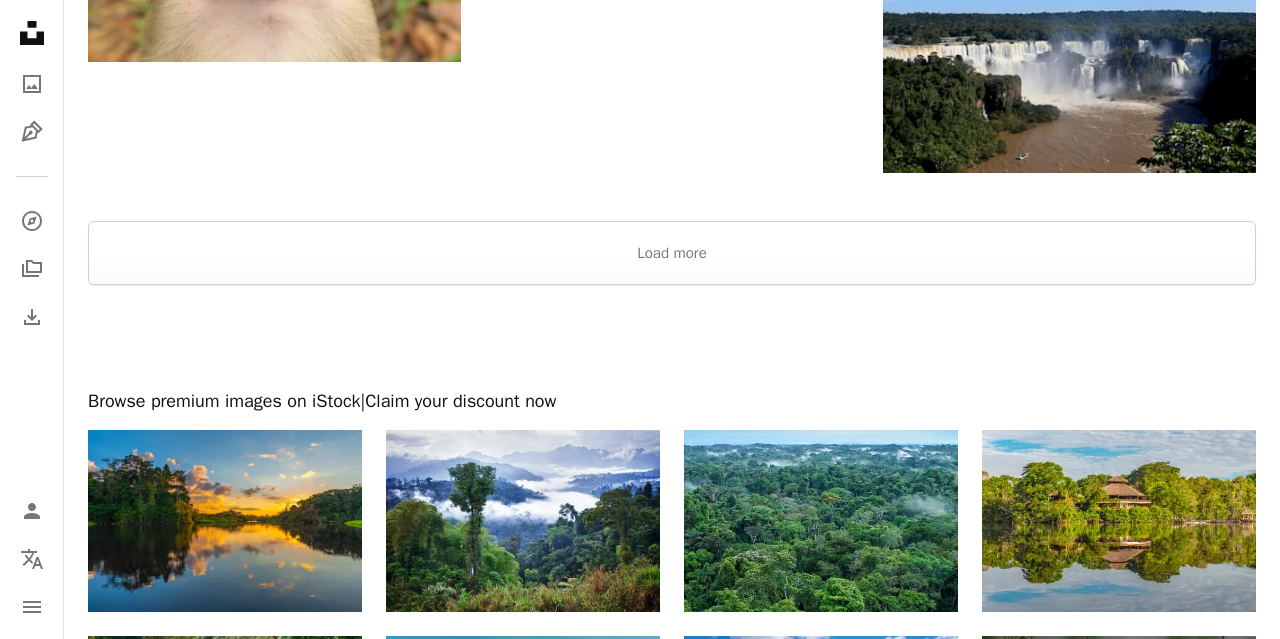 scroll, scrollTop: 5998, scrollLeft: 0, axis: vertical 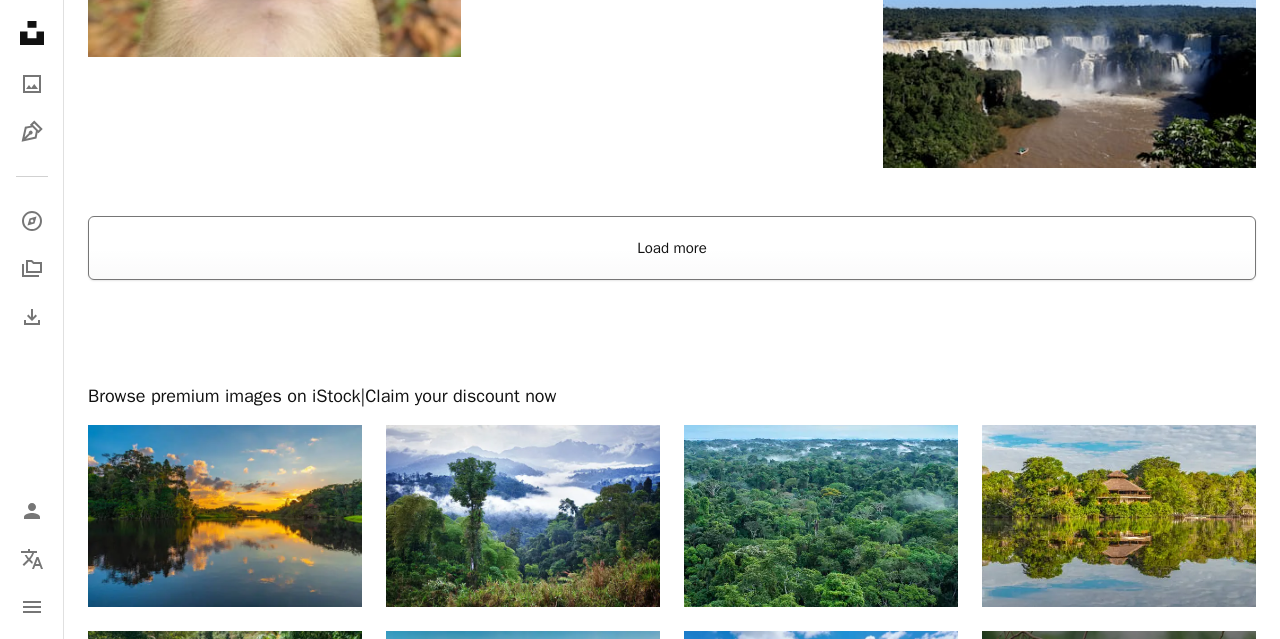 click on "Load more" at bounding box center (672, 248) 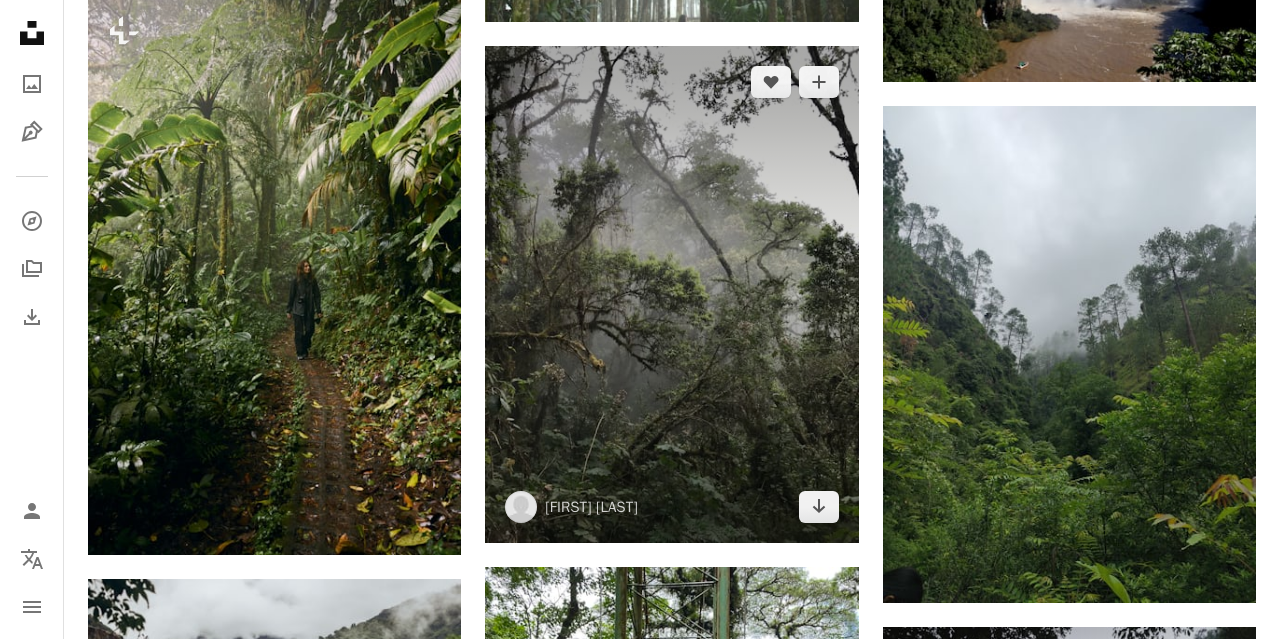 scroll, scrollTop: 6083, scrollLeft: 0, axis: vertical 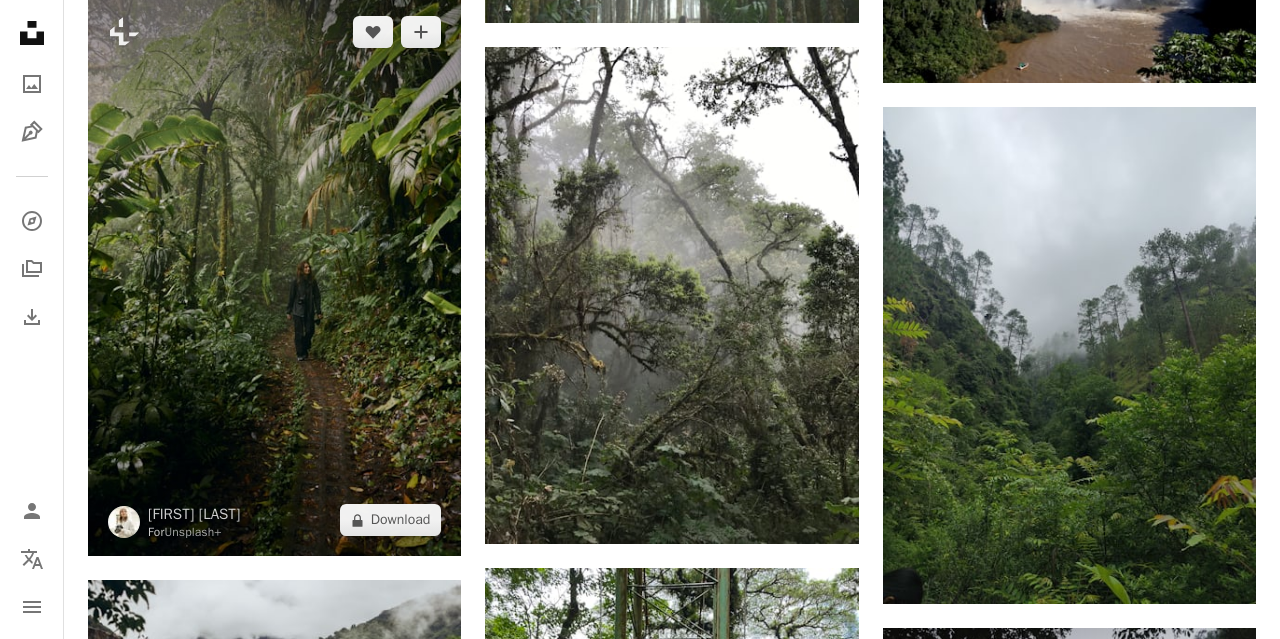 click at bounding box center [274, 276] 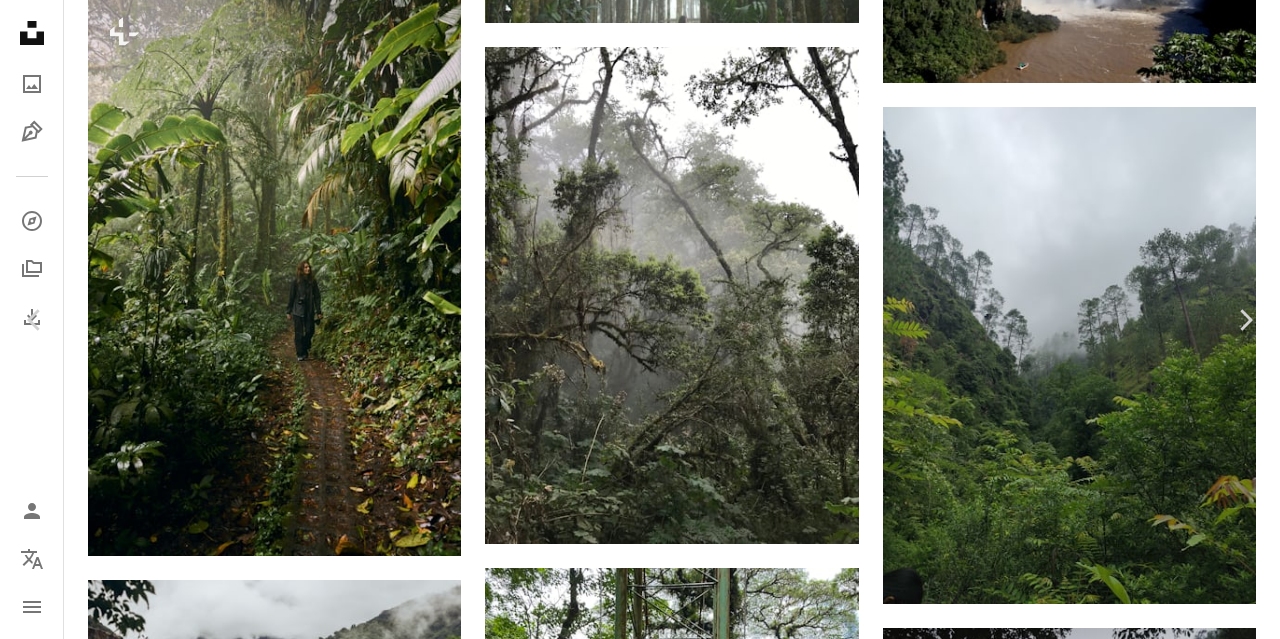 scroll, scrollTop: 419, scrollLeft: 0, axis: vertical 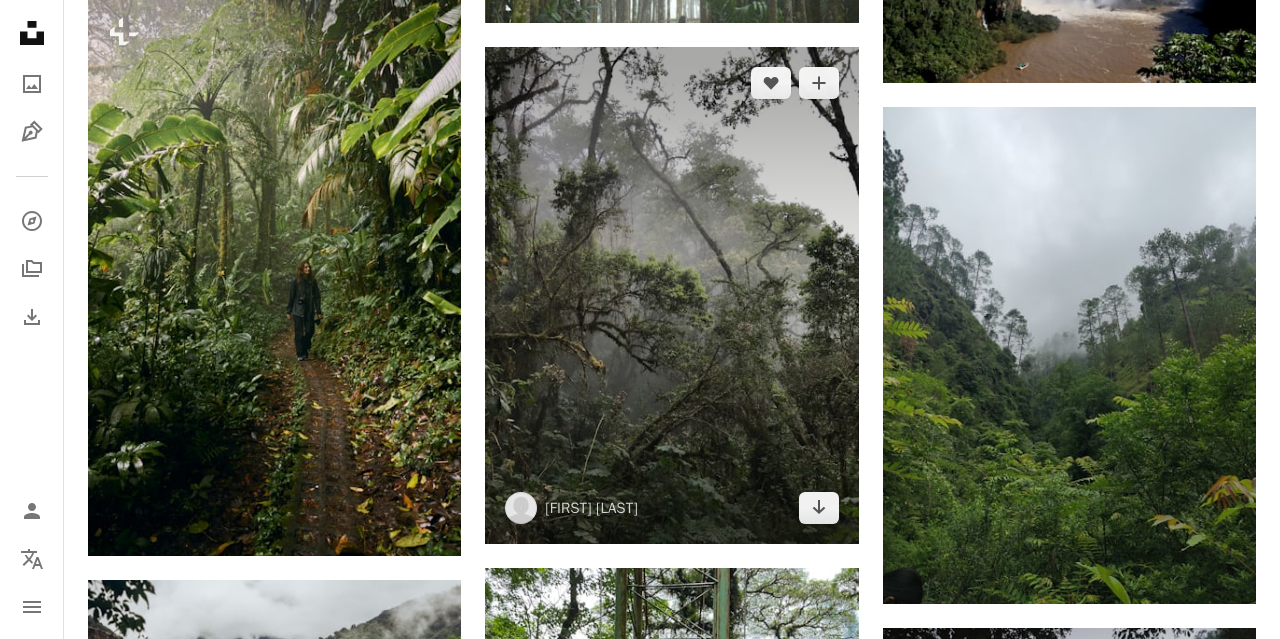 click at bounding box center [671, 295] 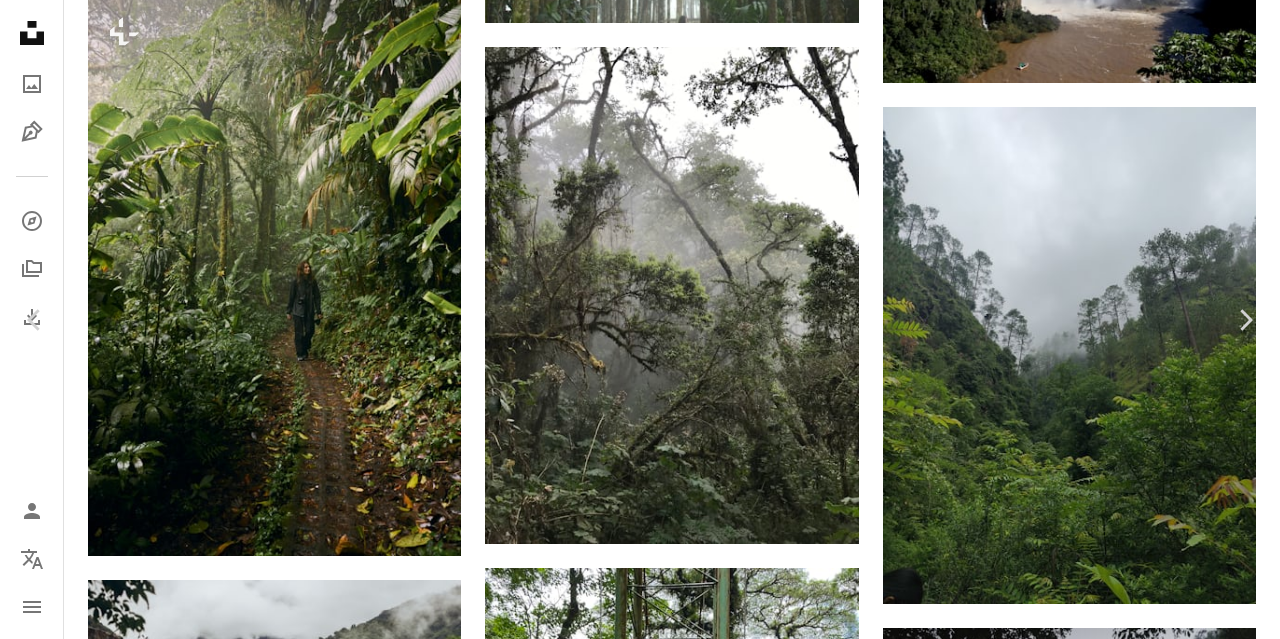 scroll, scrollTop: 485, scrollLeft: 0, axis: vertical 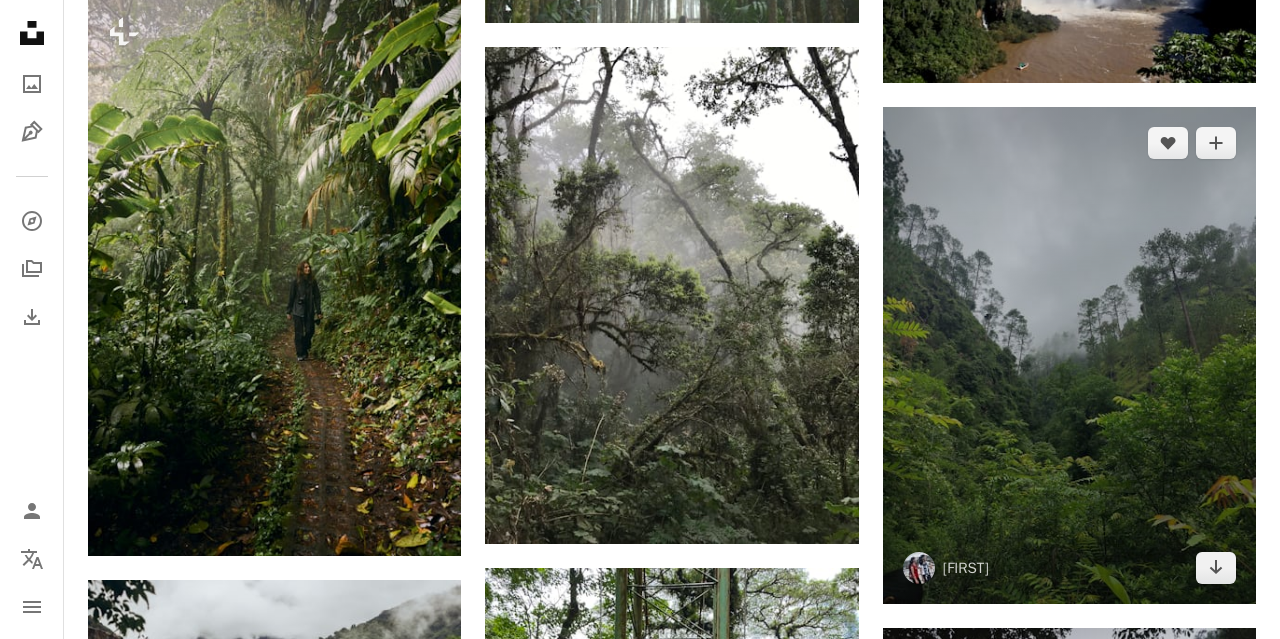 click at bounding box center (1069, 355) 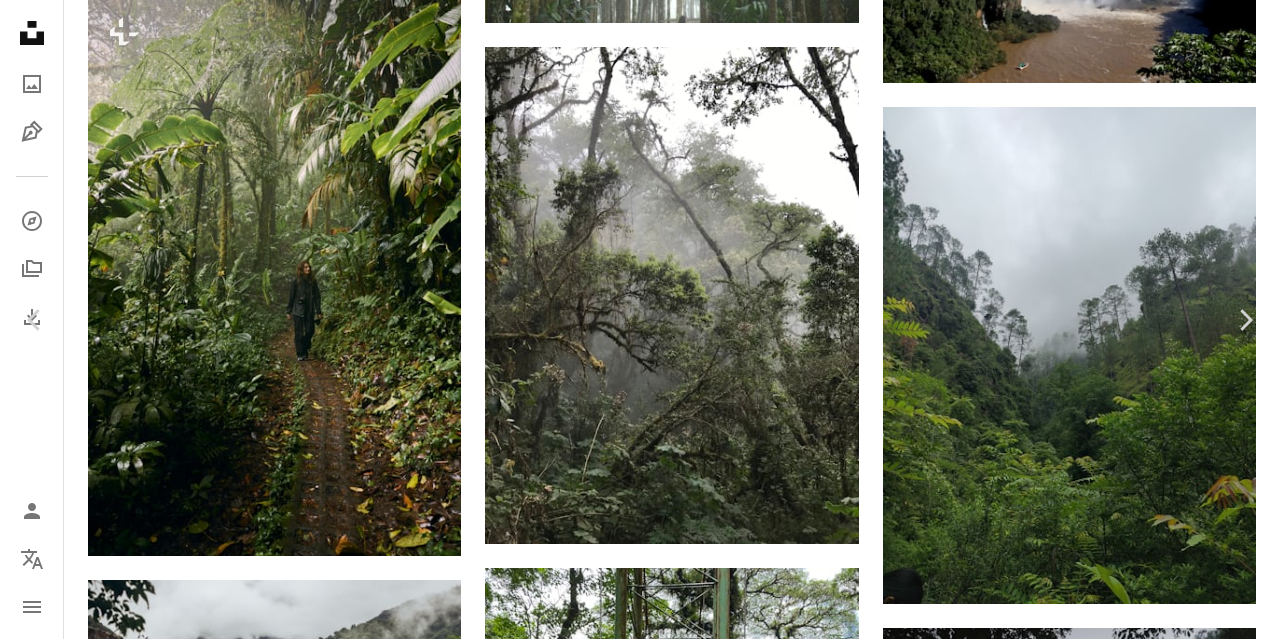 scroll, scrollTop: 401, scrollLeft: 0, axis: vertical 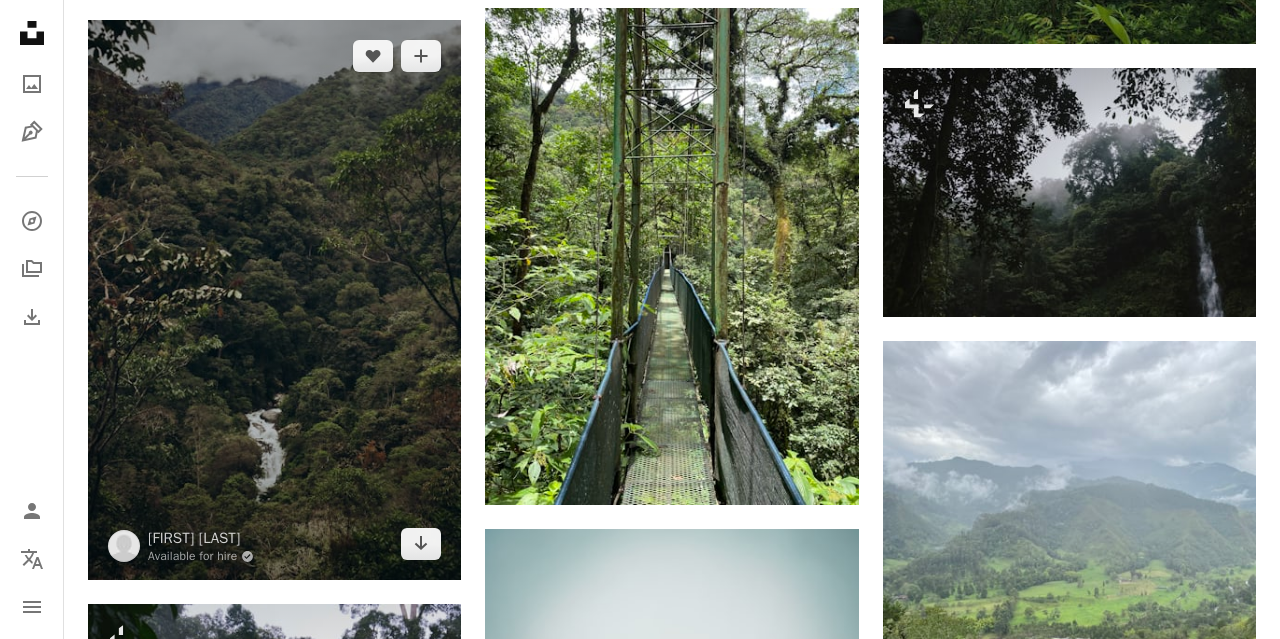 click at bounding box center (274, 300) 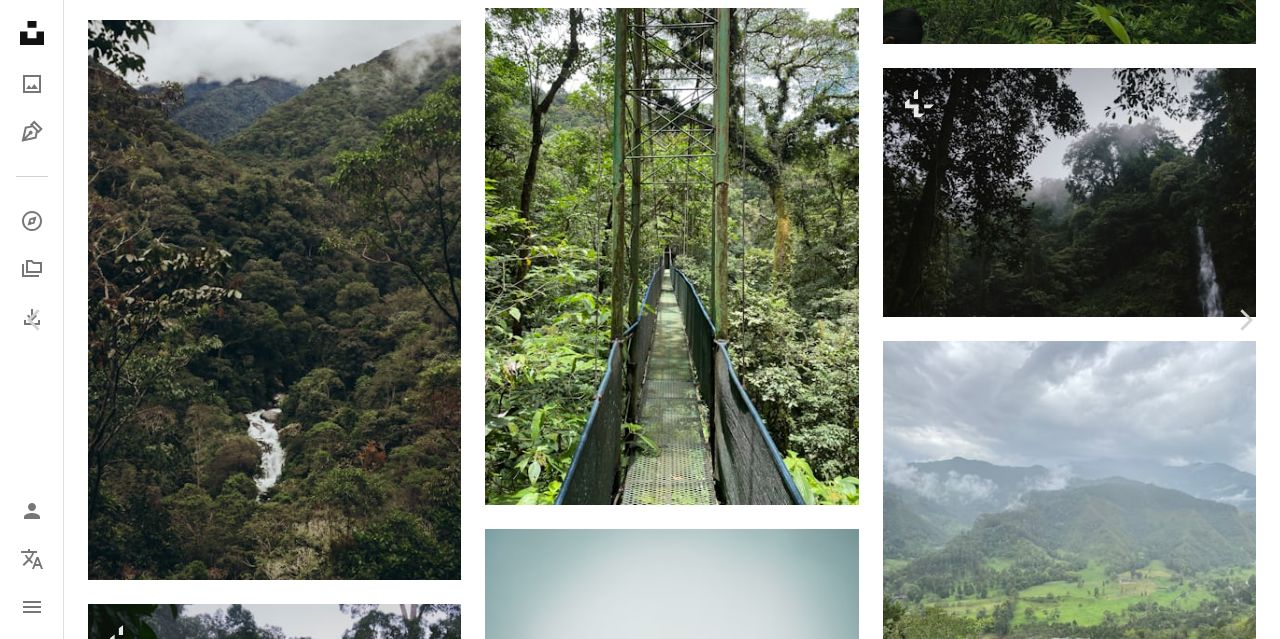 scroll, scrollTop: 321, scrollLeft: 0, axis: vertical 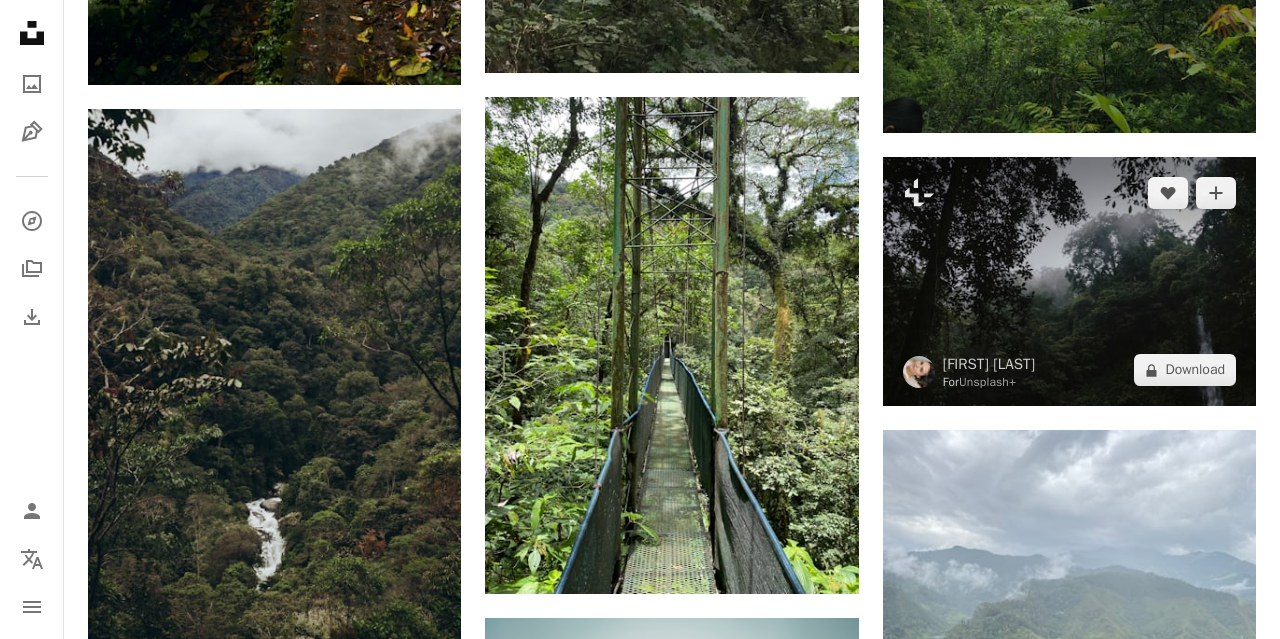 click at bounding box center [1069, 281] 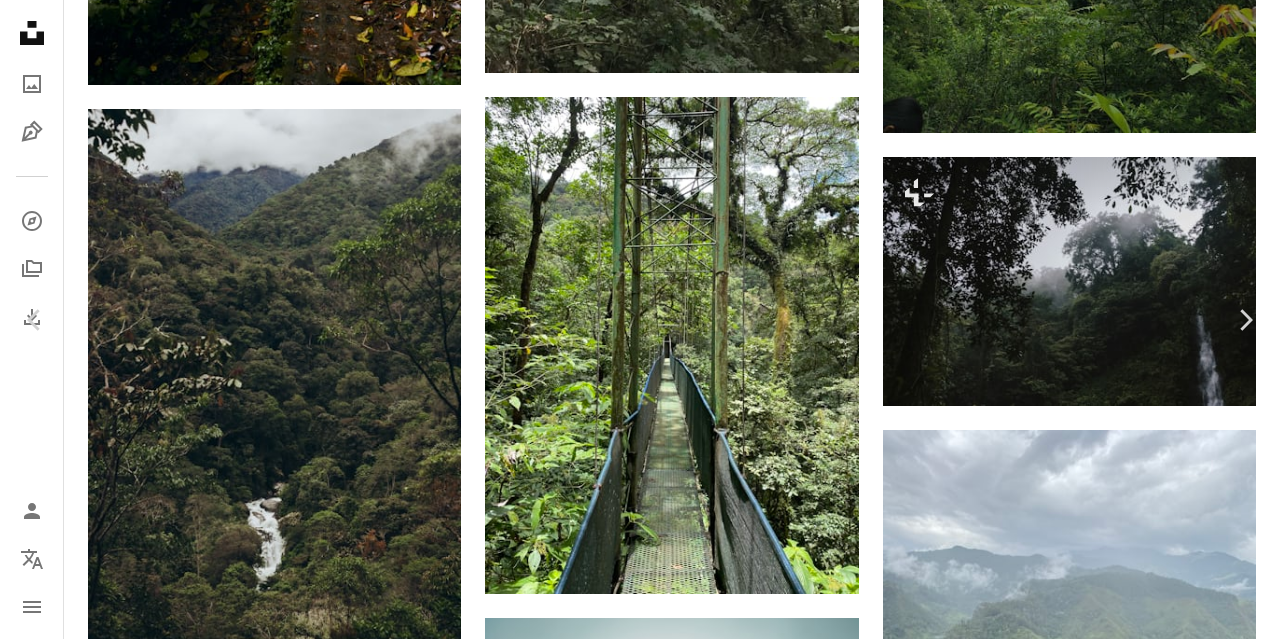 scroll, scrollTop: 163, scrollLeft: 0, axis: vertical 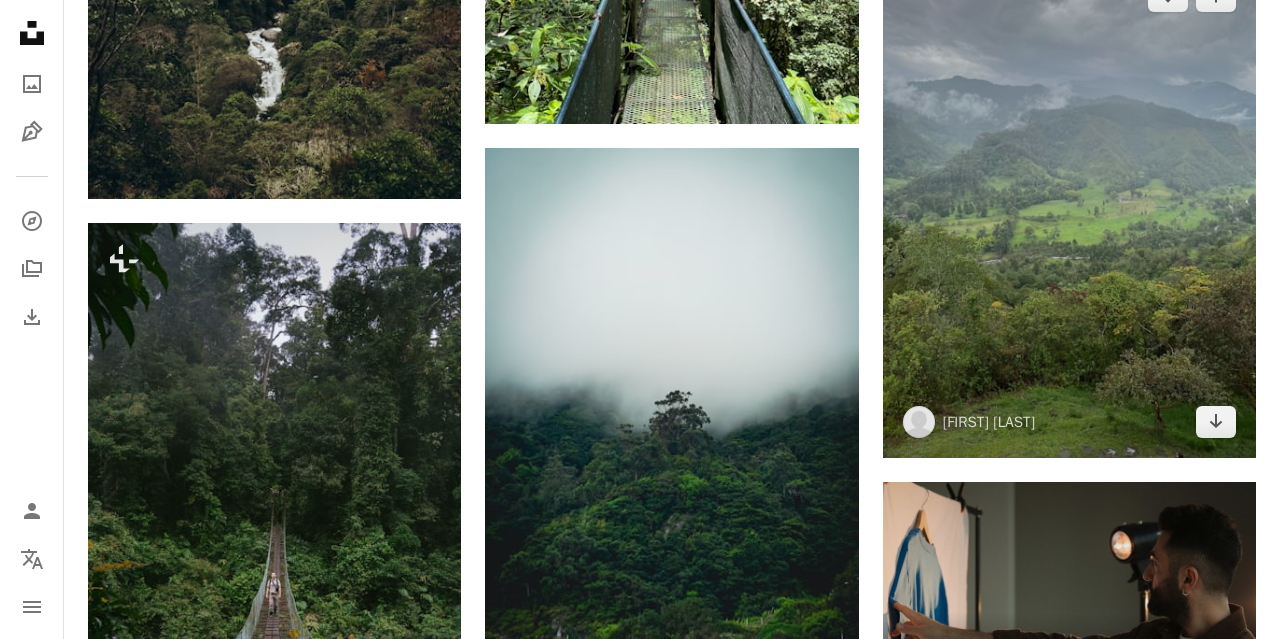 click at bounding box center [1069, 208] 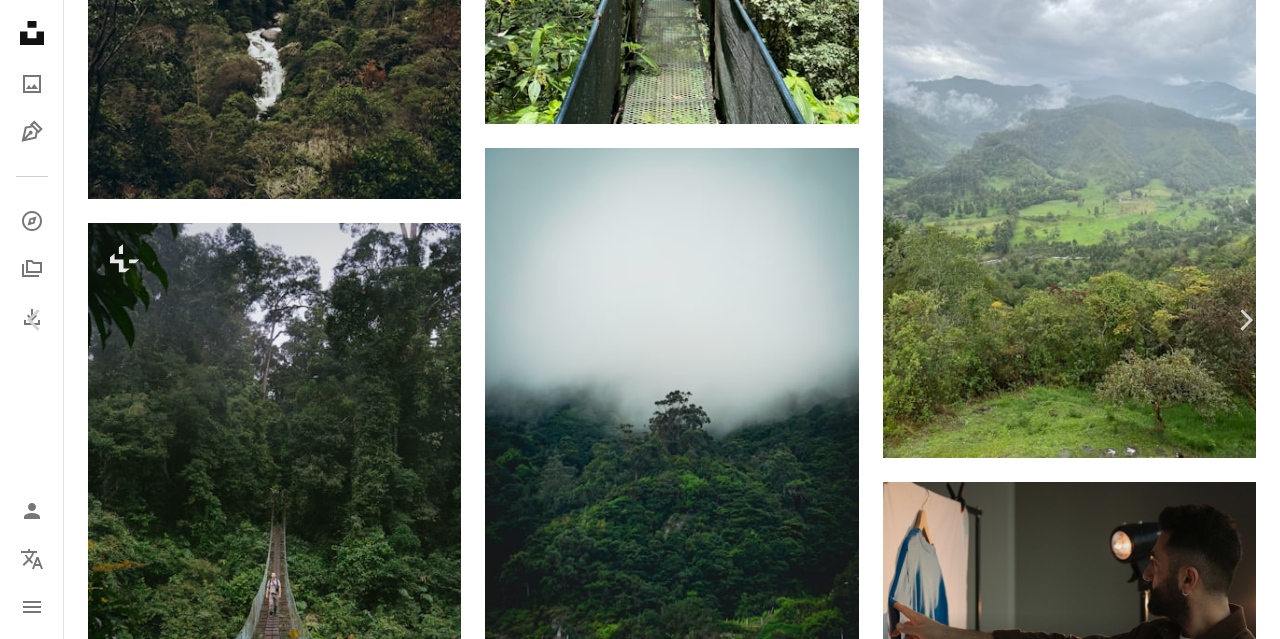 scroll, scrollTop: 91, scrollLeft: 0, axis: vertical 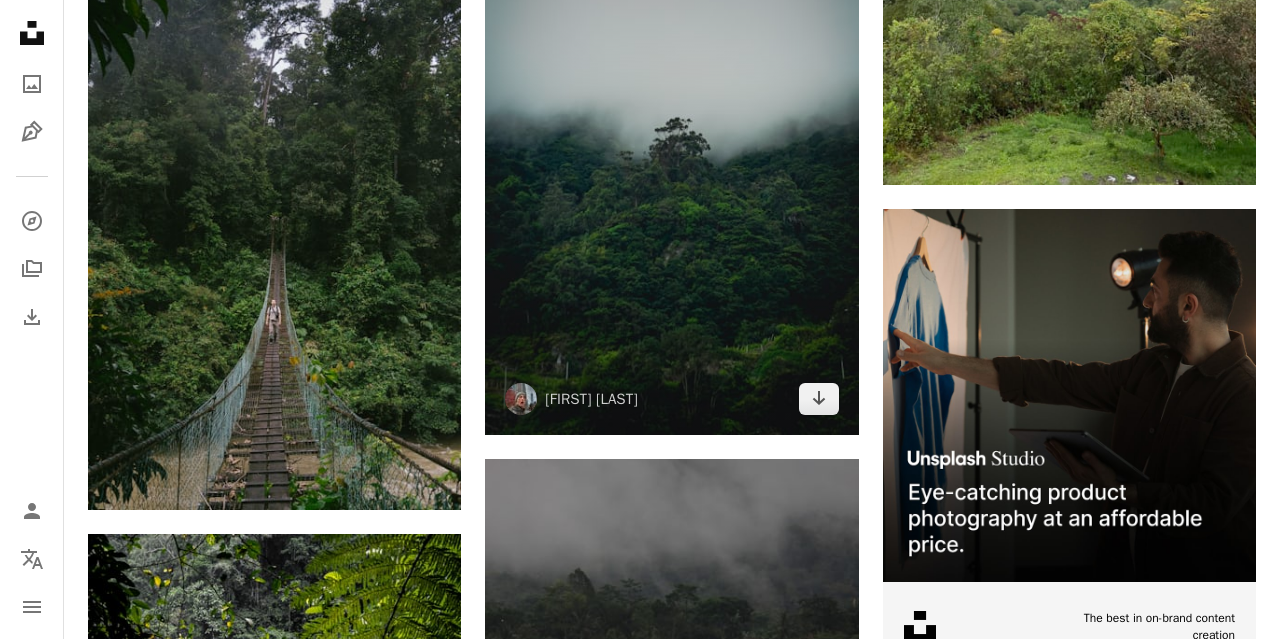 click at bounding box center (671, 155) 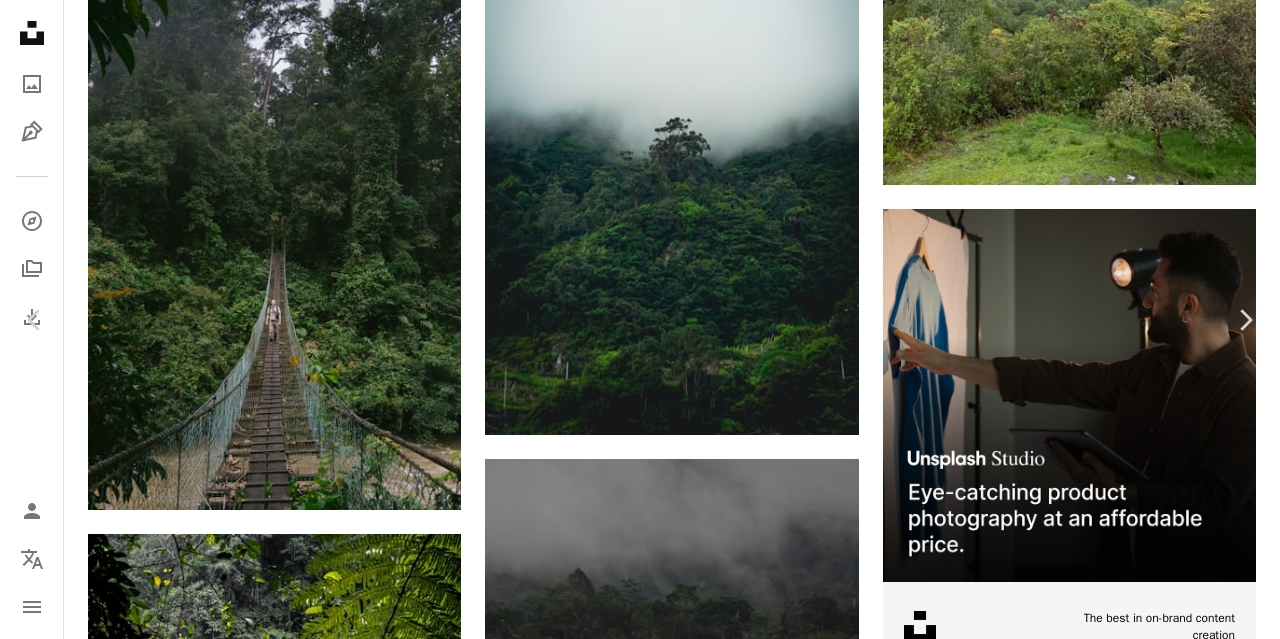 scroll, scrollTop: 251, scrollLeft: 0, axis: vertical 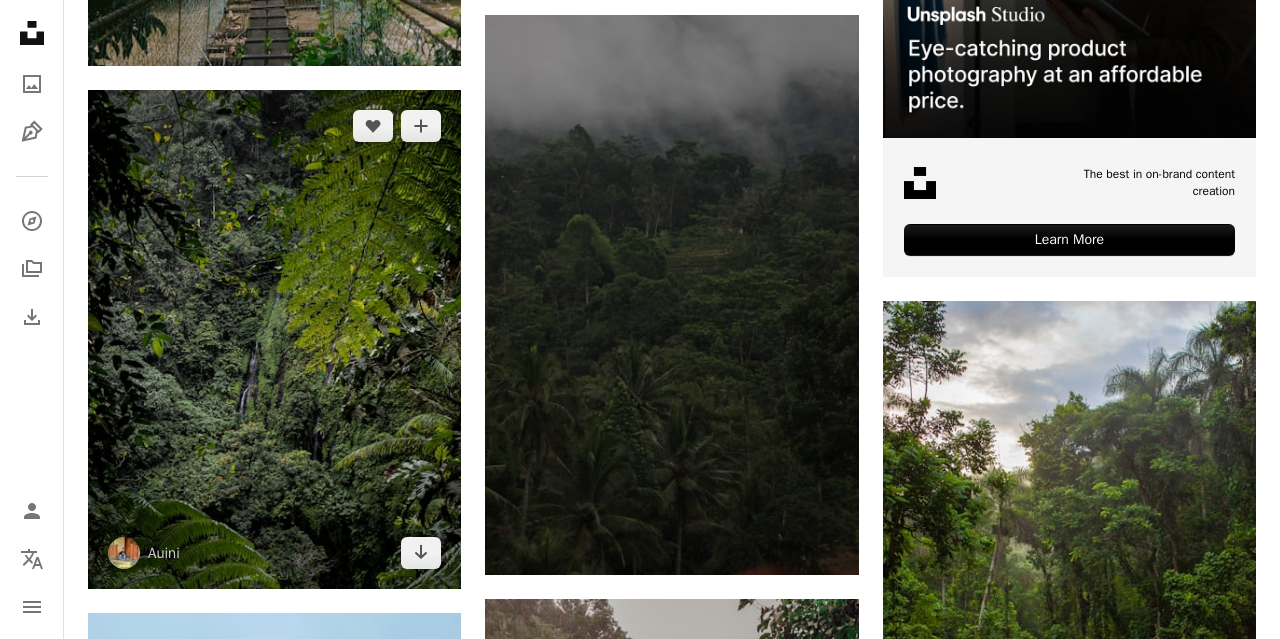 click at bounding box center [274, 339] 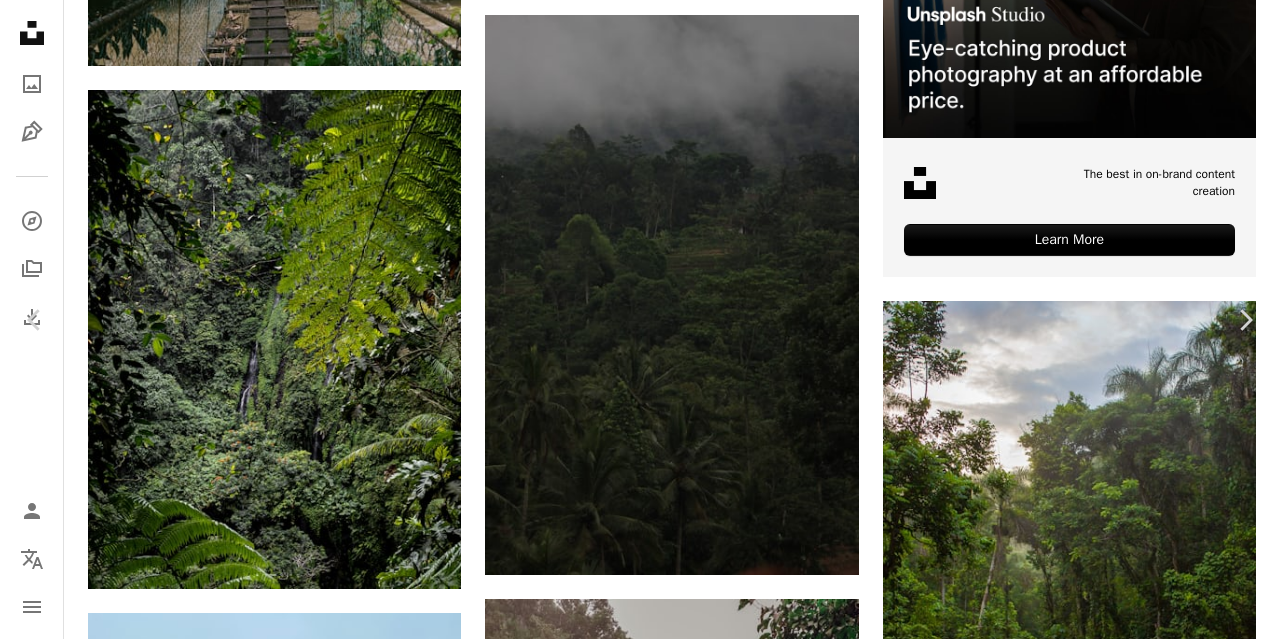 scroll, scrollTop: 90, scrollLeft: 0, axis: vertical 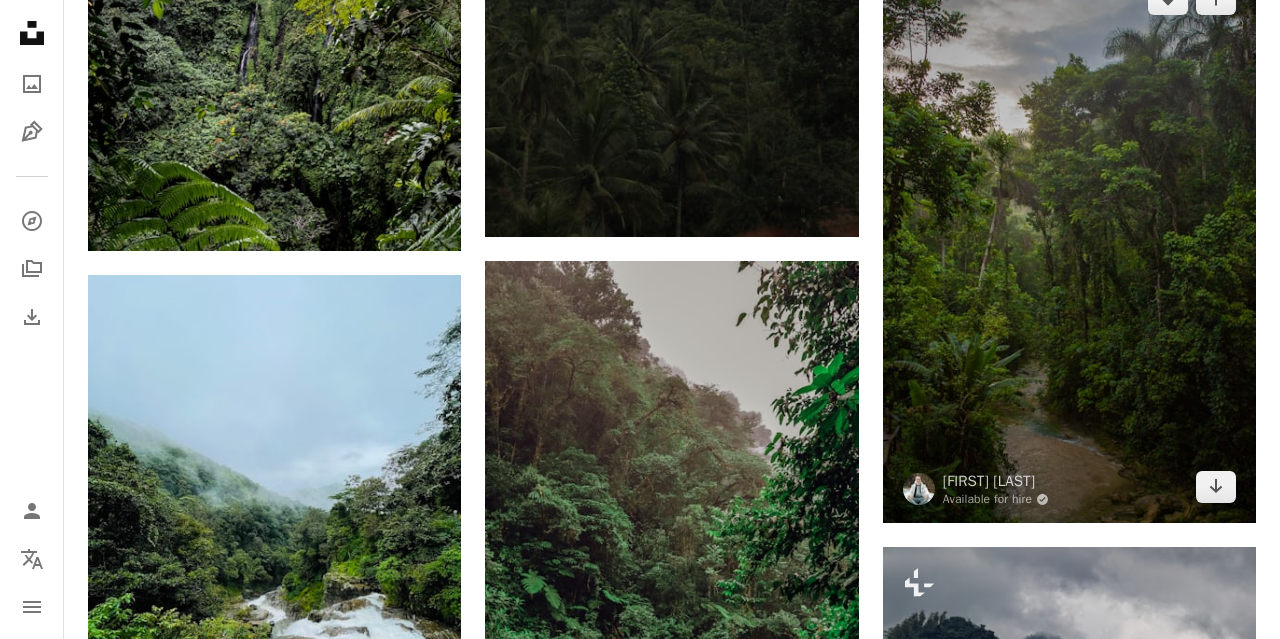 click at bounding box center (1069, 243) 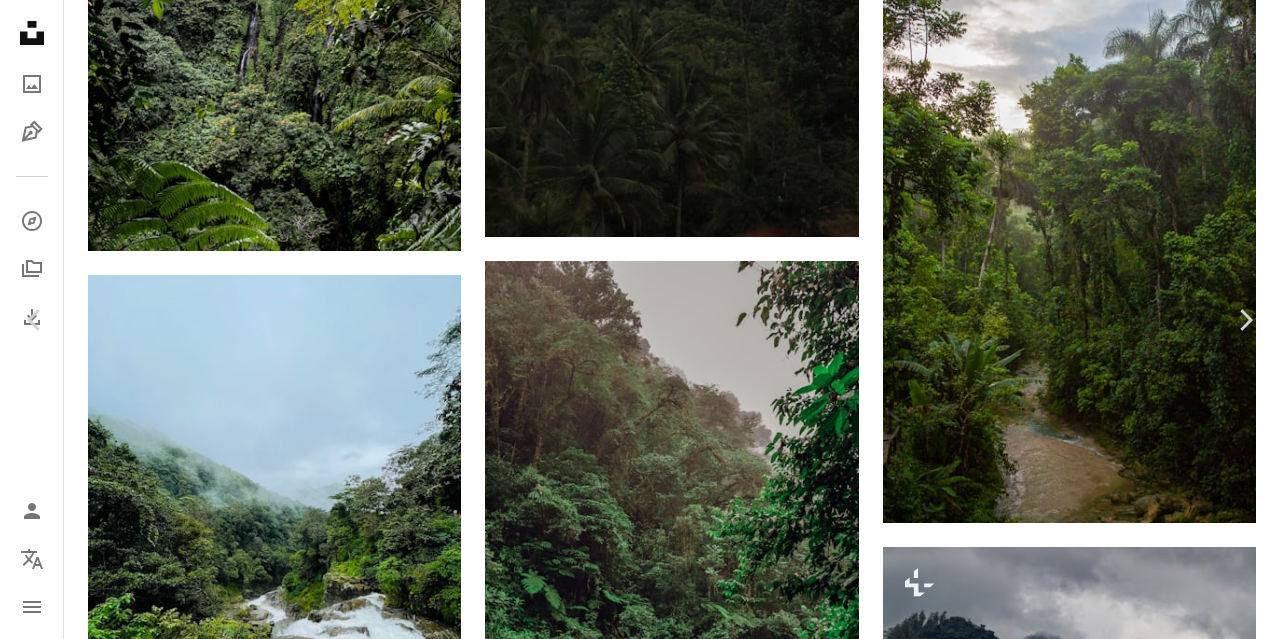 scroll, scrollTop: 351, scrollLeft: 0, axis: vertical 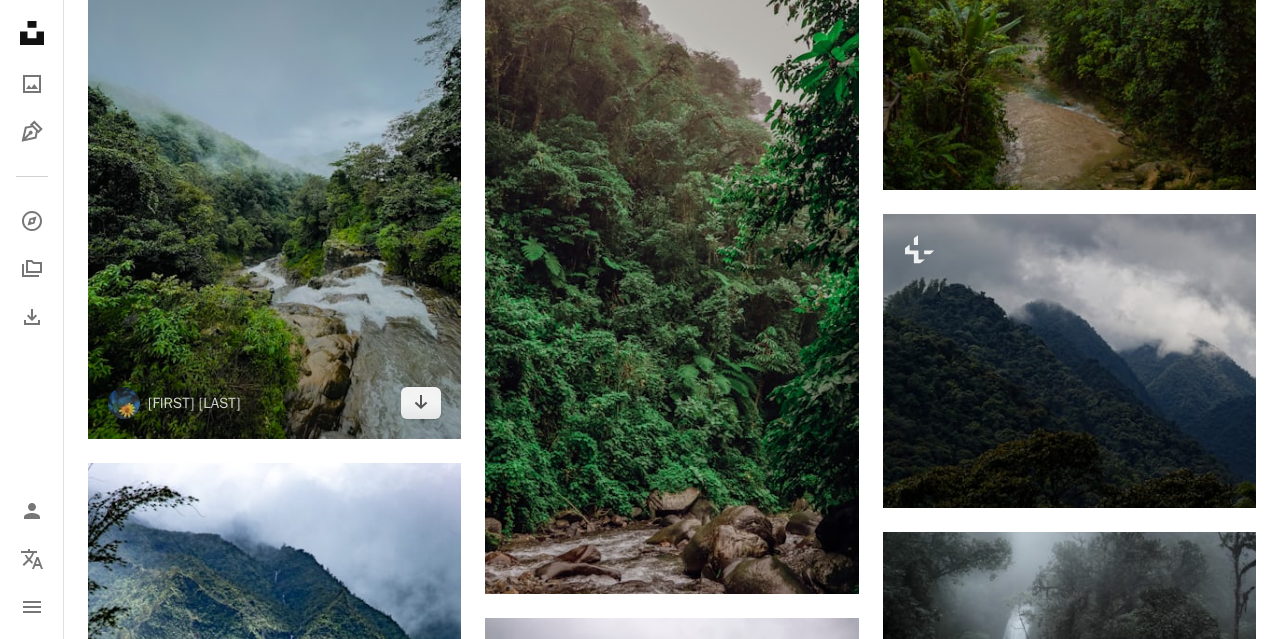 click at bounding box center (274, 190) 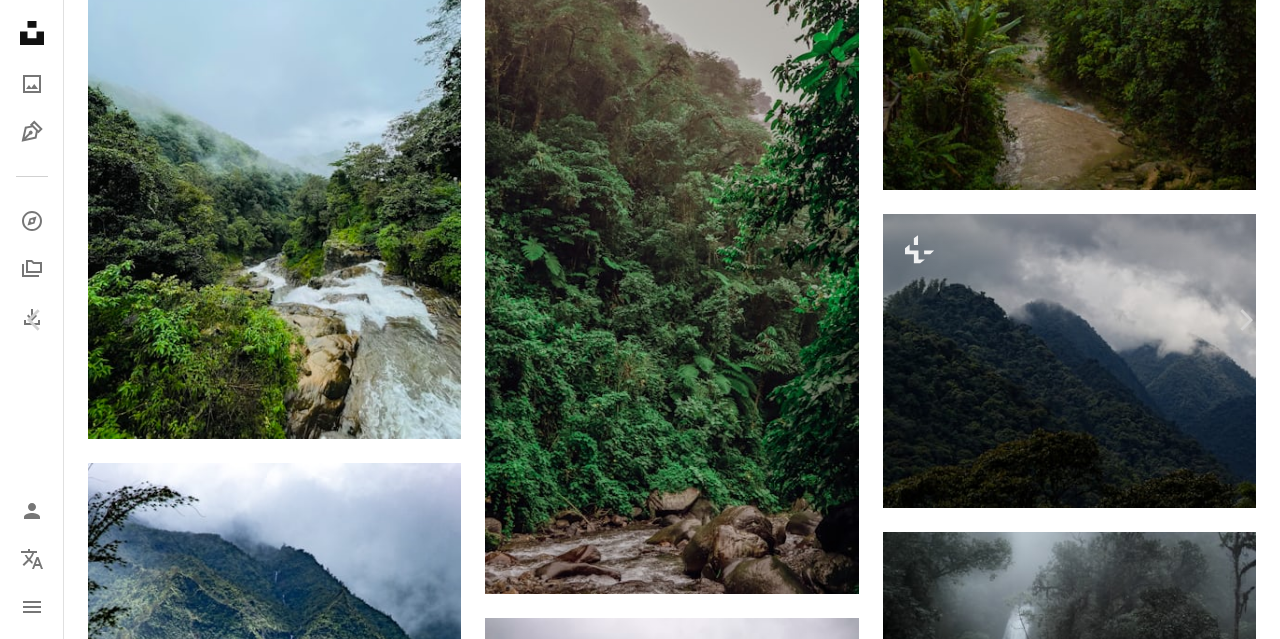 scroll, scrollTop: 337, scrollLeft: 0, axis: vertical 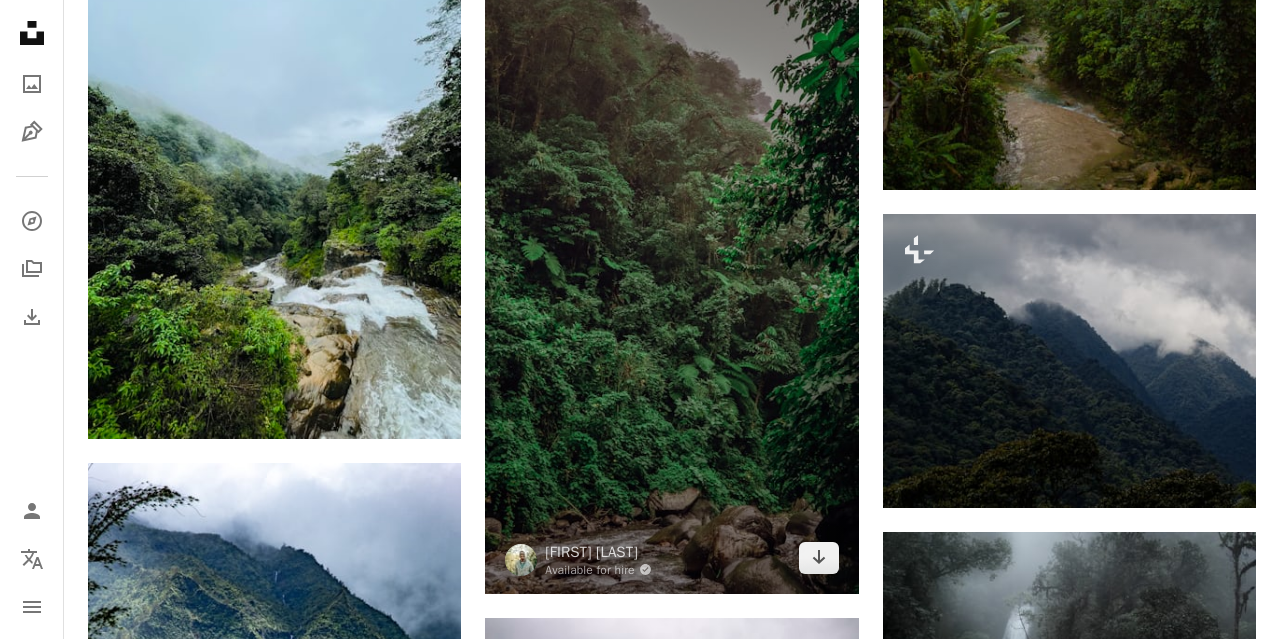 click at bounding box center (671, 260) 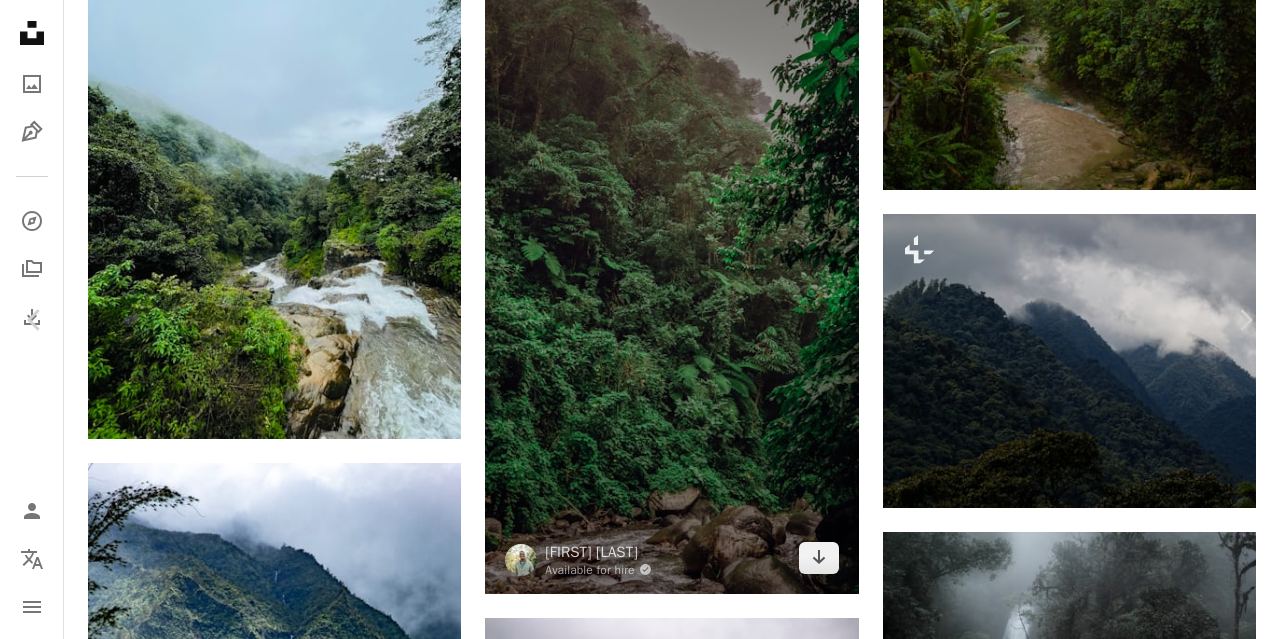 scroll, scrollTop: 0, scrollLeft: 0, axis: both 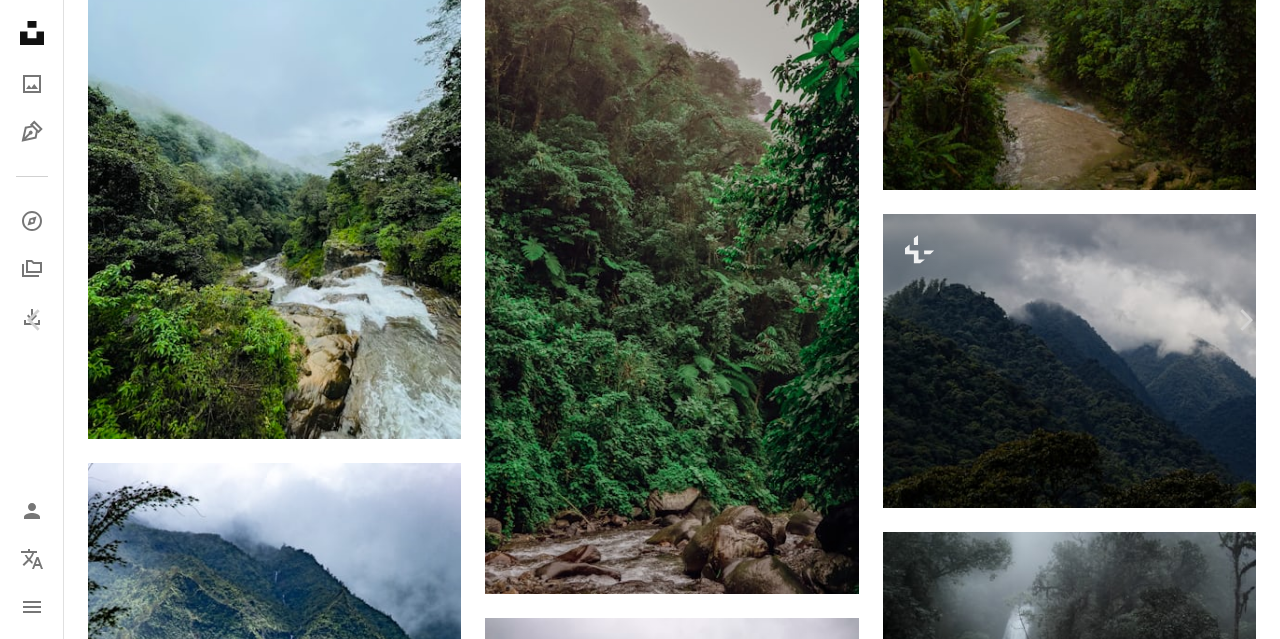 click on "An X shape" at bounding box center [20, 20] 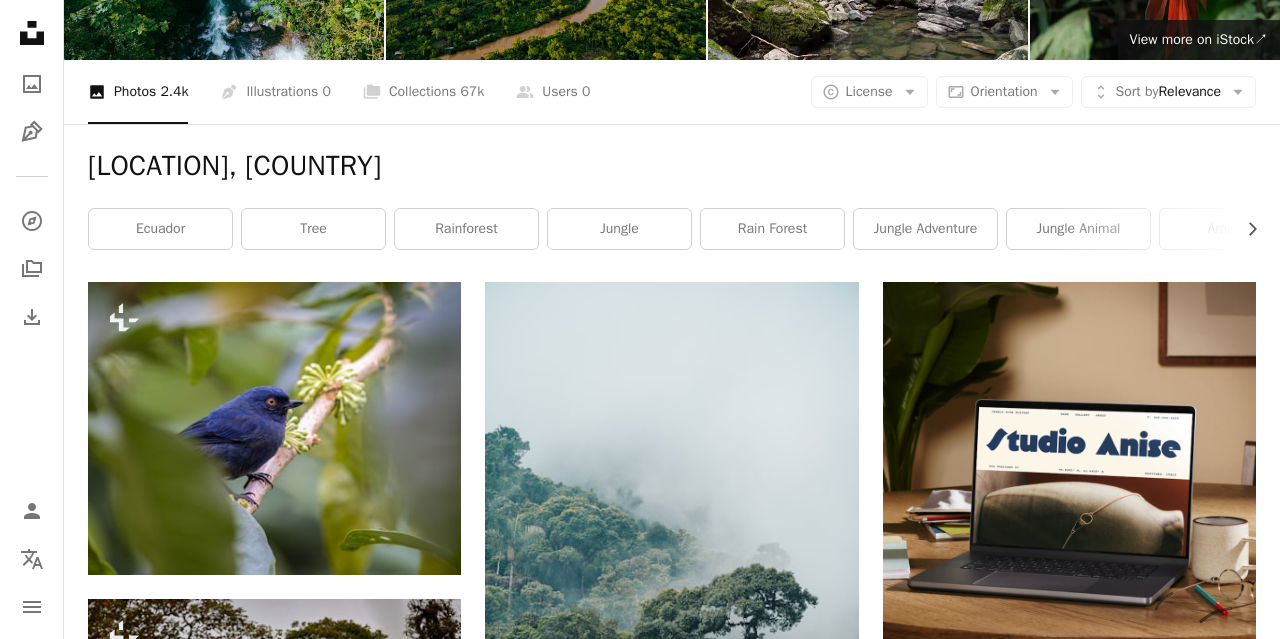 scroll, scrollTop: 0, scrollLeft: 0, axis: both 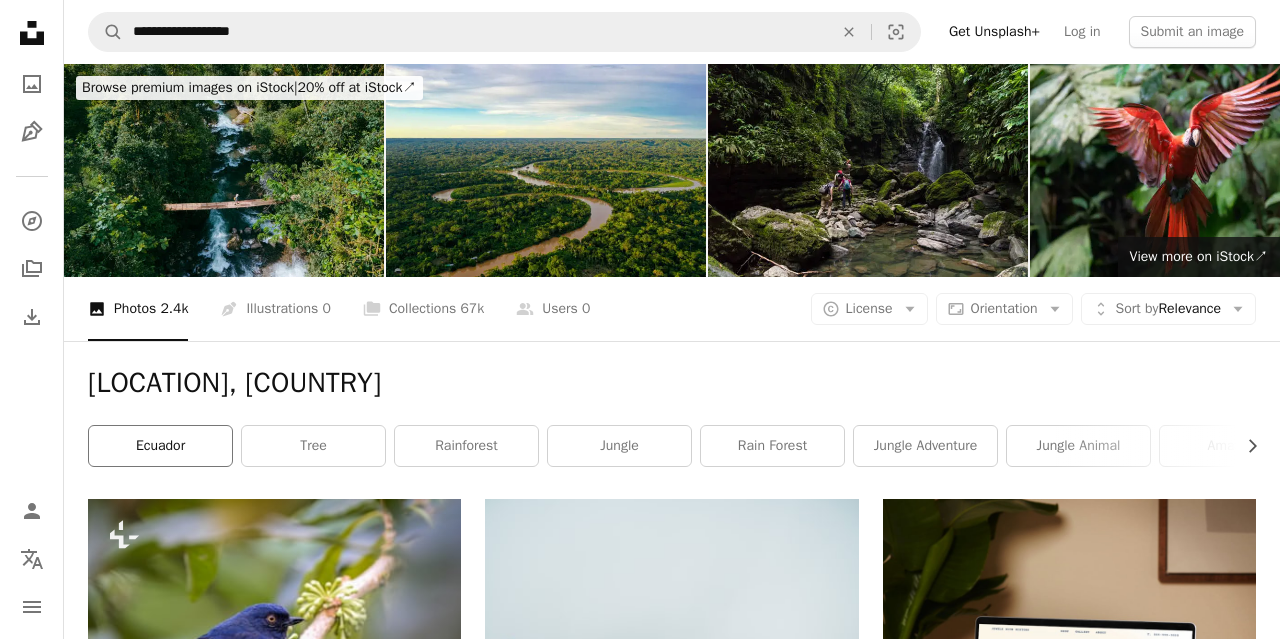 click on "ecuador" at bounding box center [160, 446] 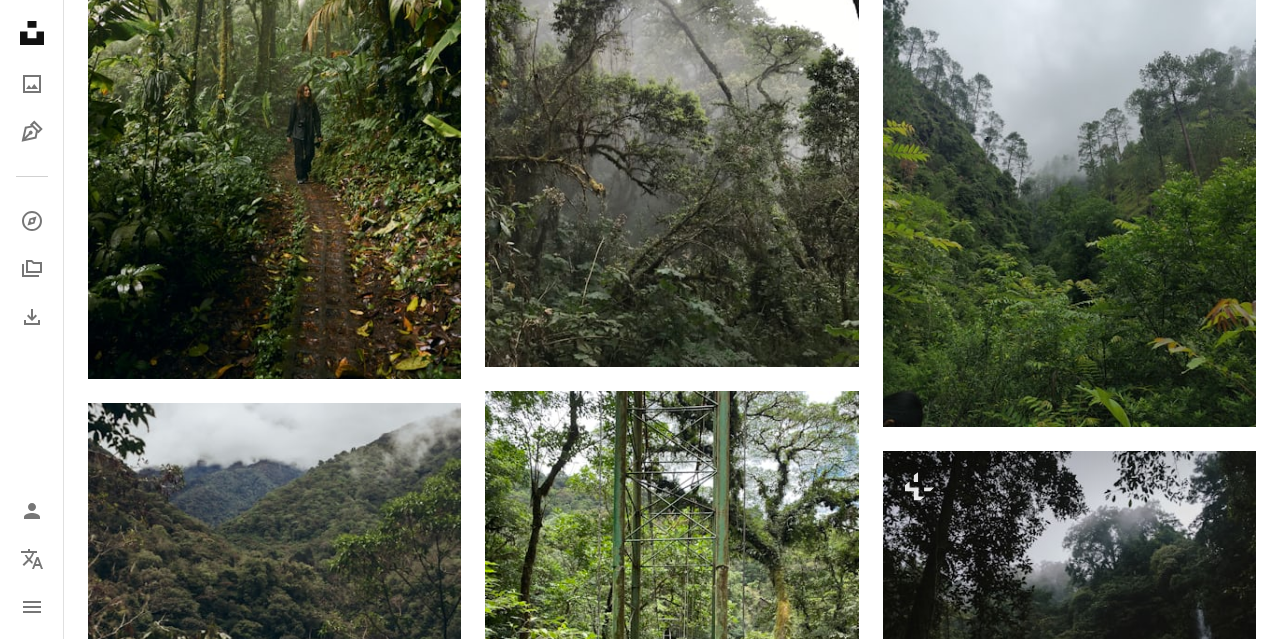 scroll, scrollTop: 6260, scrollLeft: 0, axis: vertical 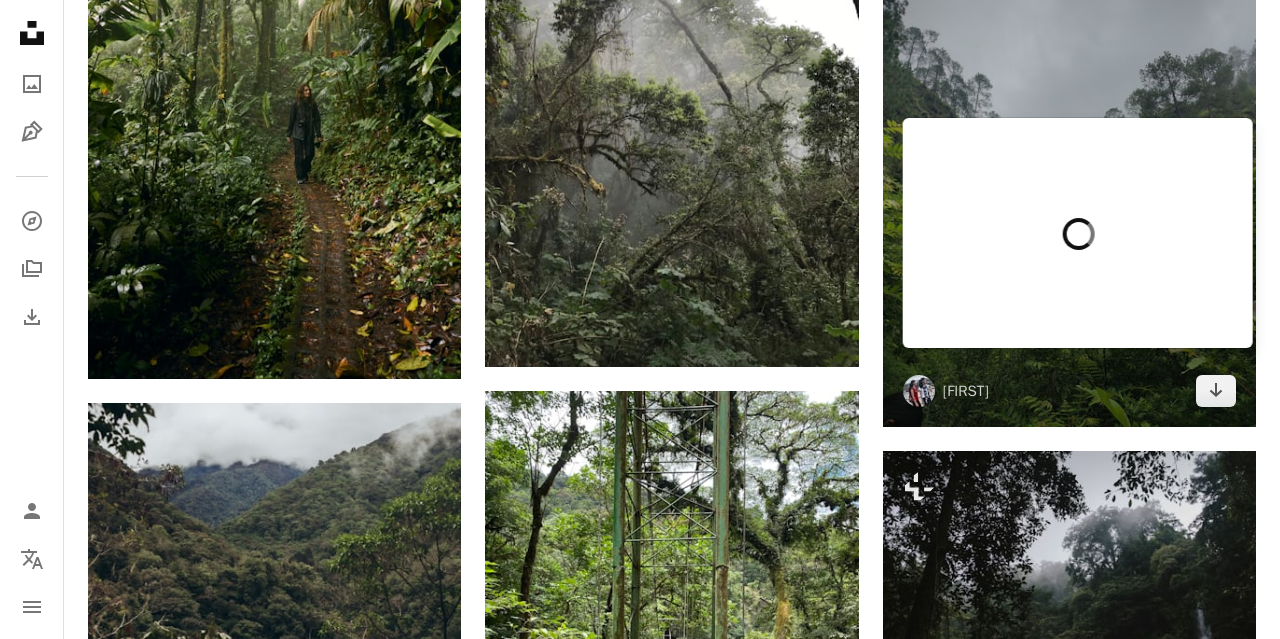 click at bounding box center (1069, 178) 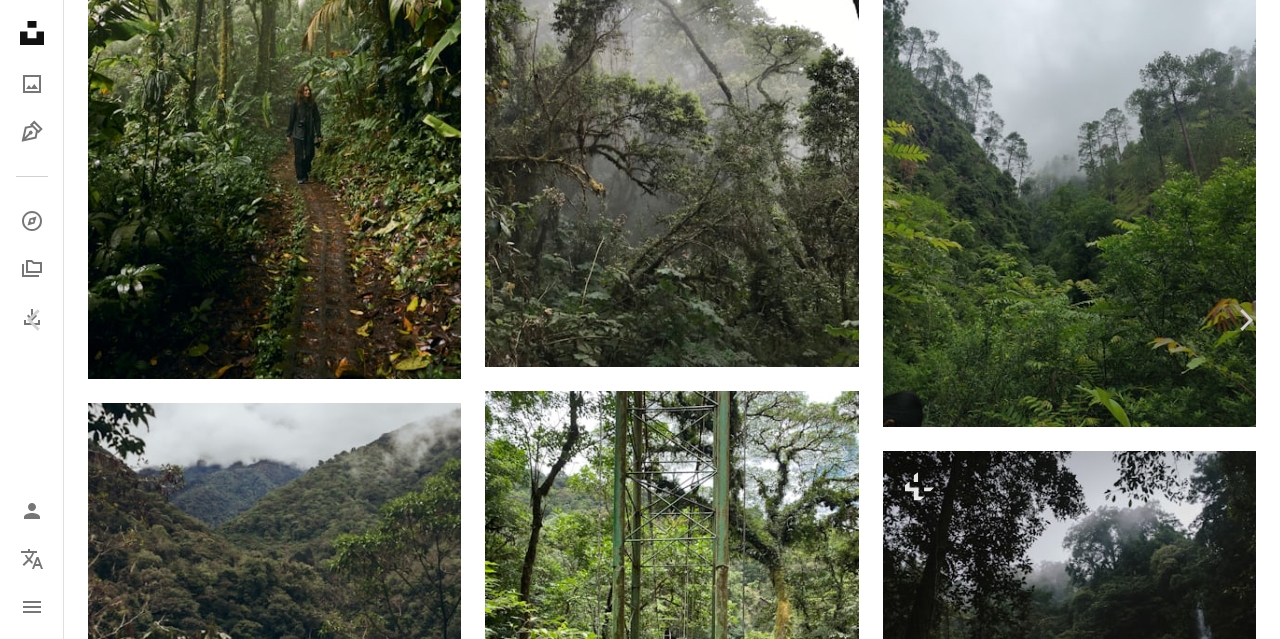 scroll, scrollTop: 255, scrollLeft: 0, axis: vertical 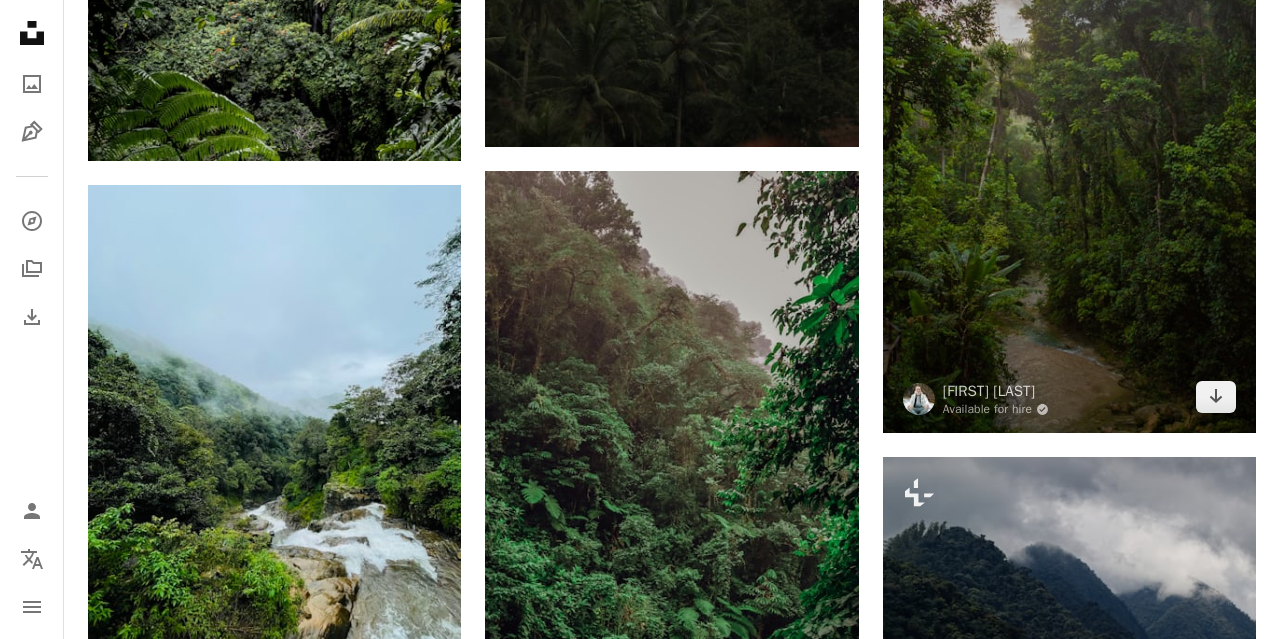 click at bounding box center (1069, 153) 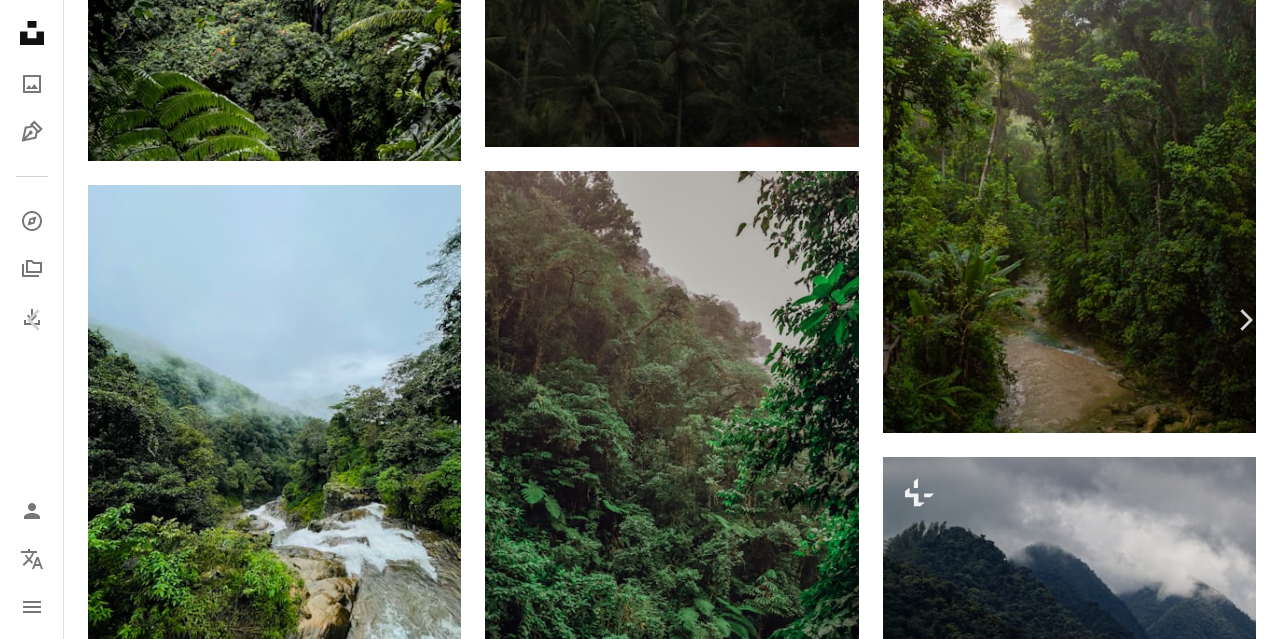 scroll, scrollTop: 0, scrollLeft: 0, axis: both 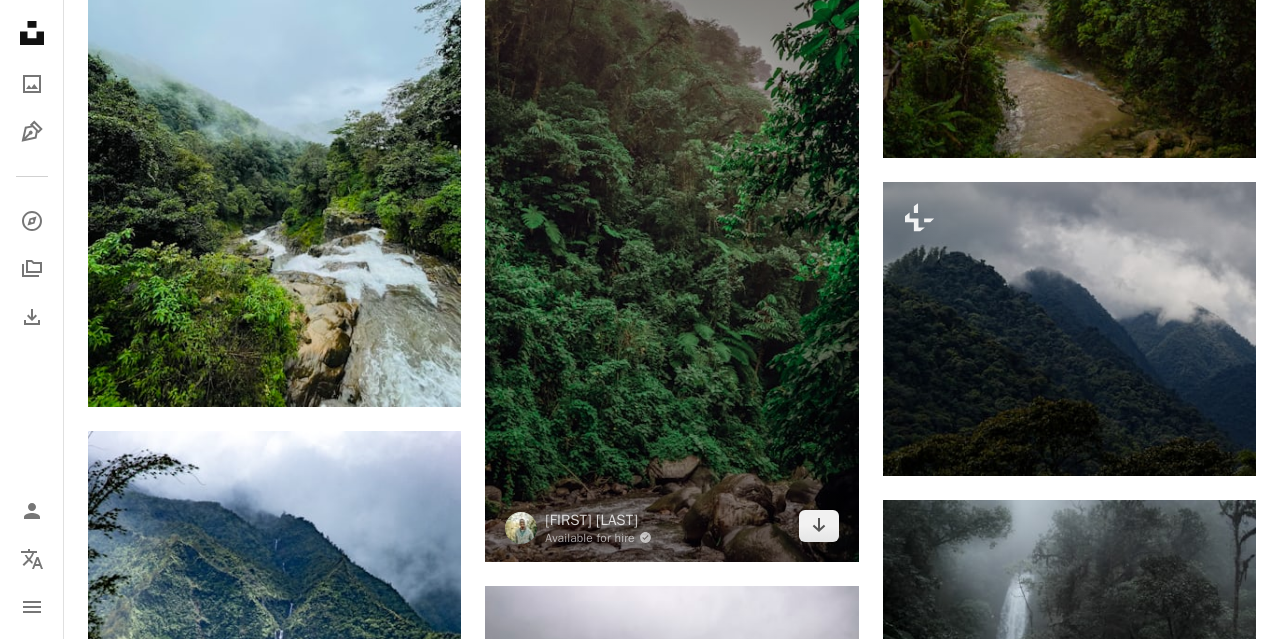 click at bounding box center (671, 228) 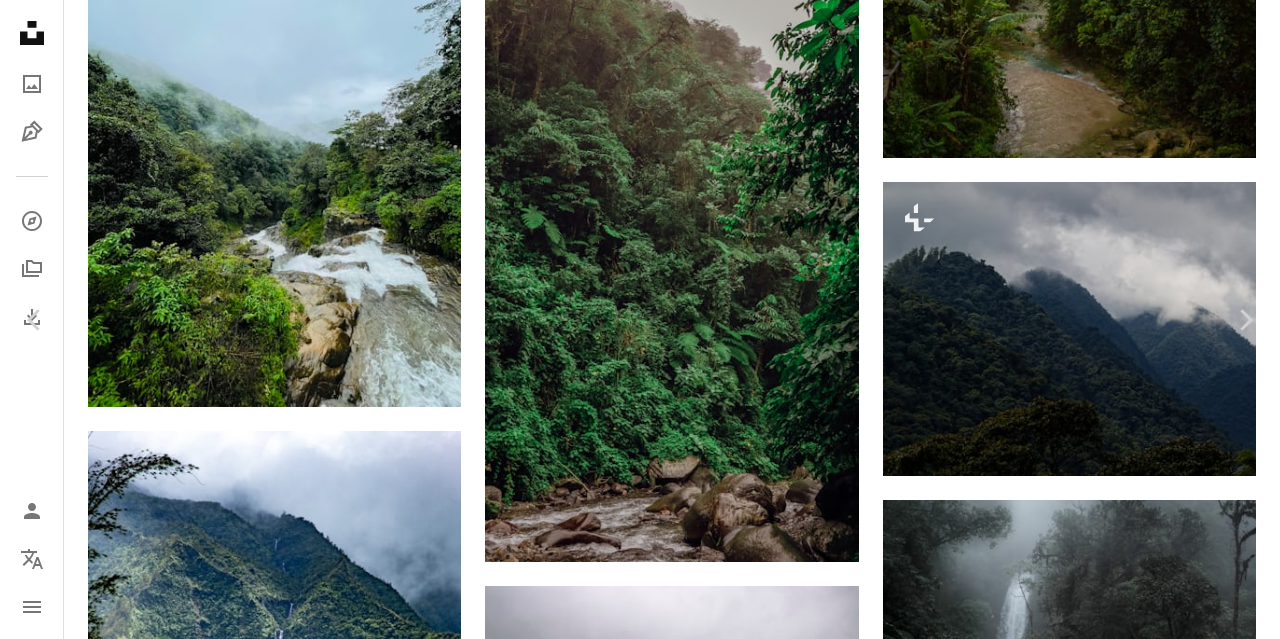scroll, scrollTop: 254, scrollLeft: 0, axis: vertical 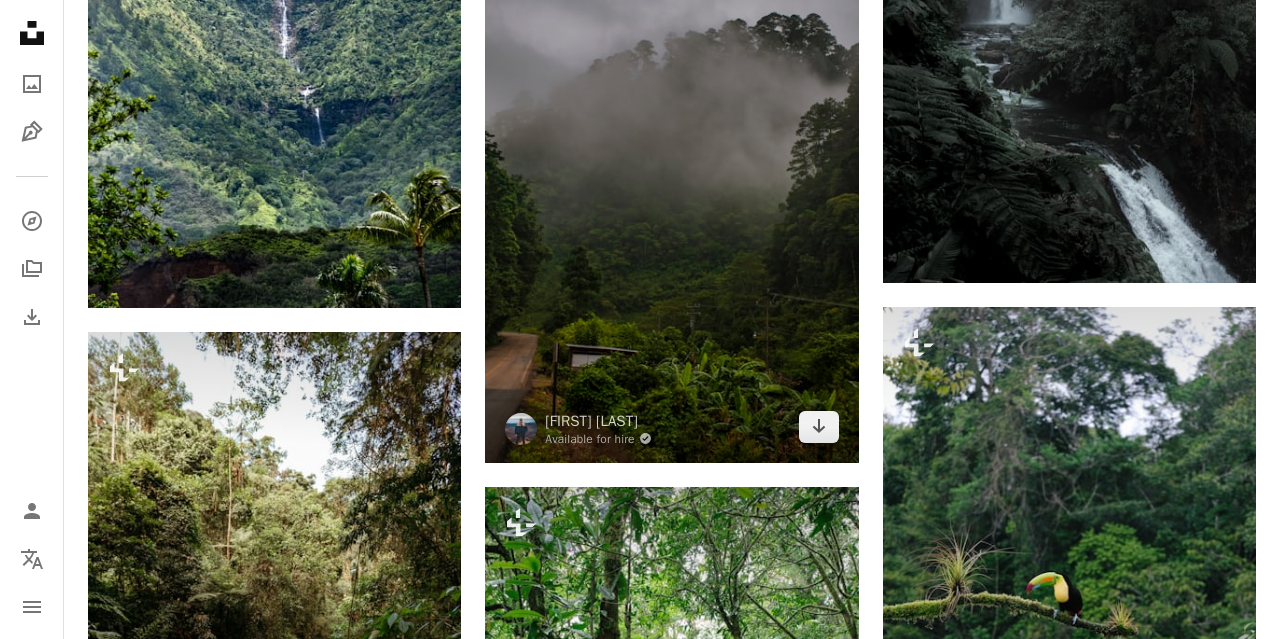 click at bounding box center (671, 183) 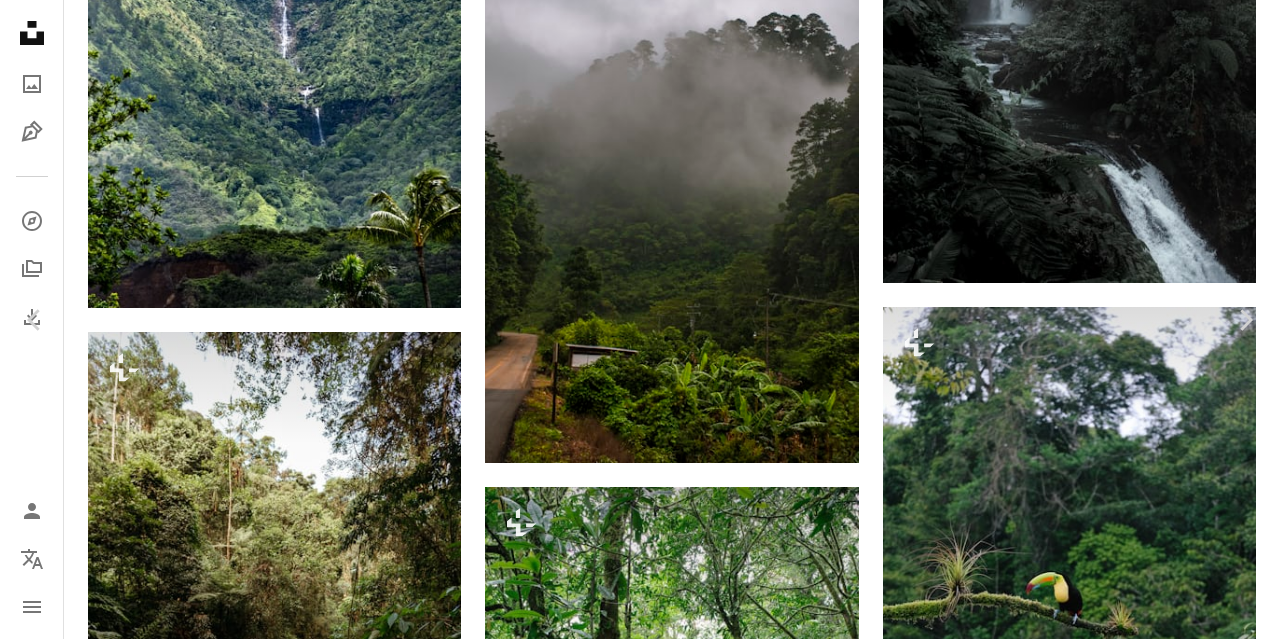 scroll, scrollTop: 258, scrollLeft: 0, axis: vertical 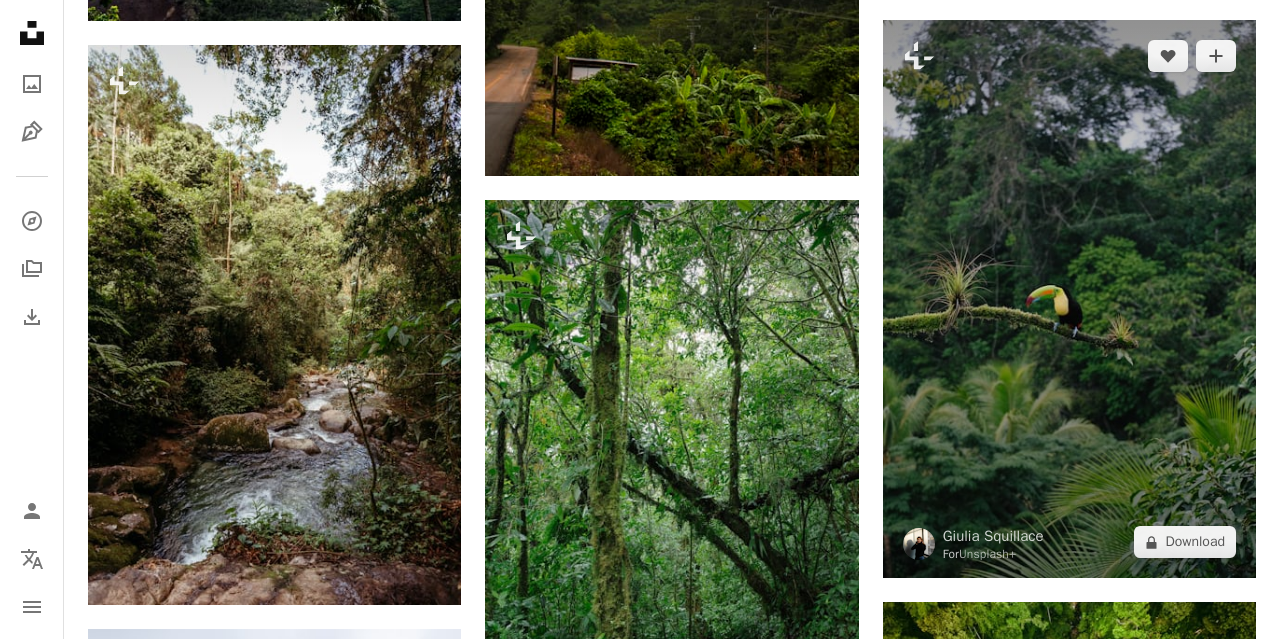 click at bounding box center [1069, 299] 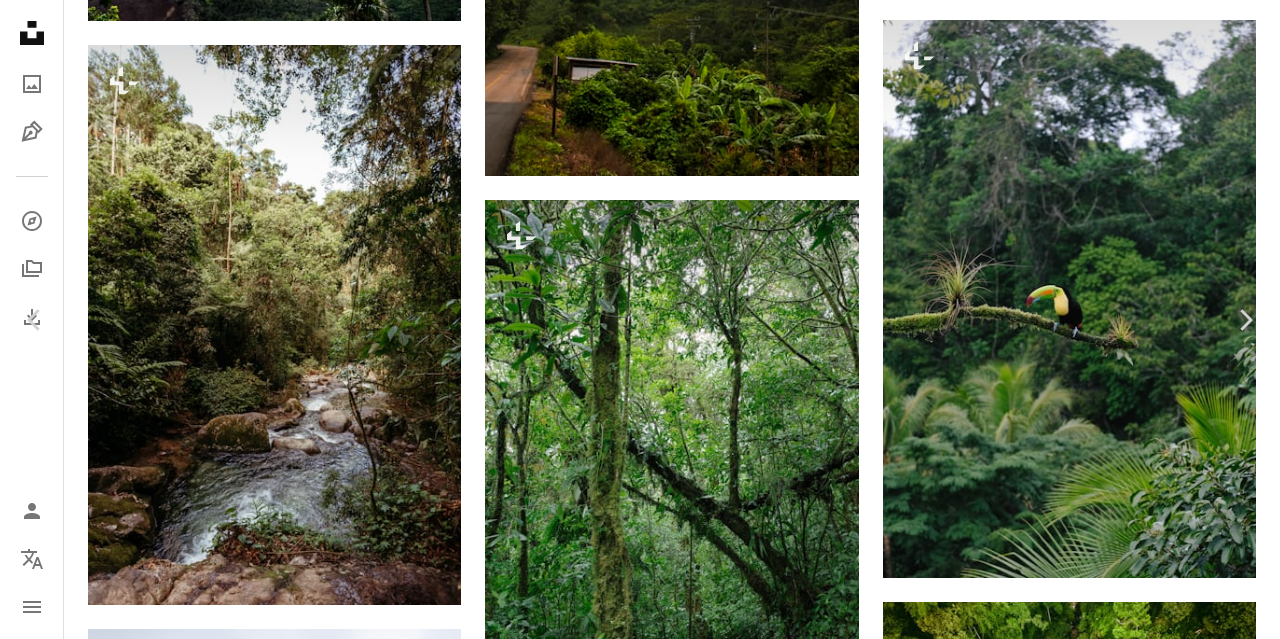 scroll, scrollTop: 79, scrollLeft: 0, axis: vertical 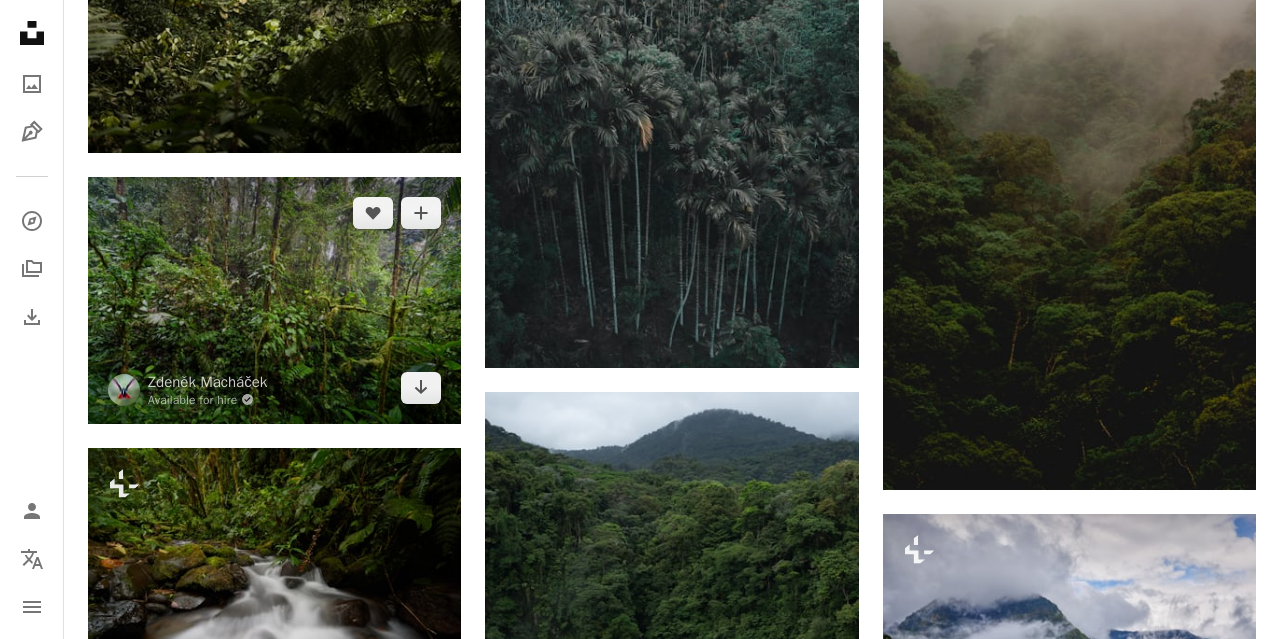 click at bounding box center [274, 300] 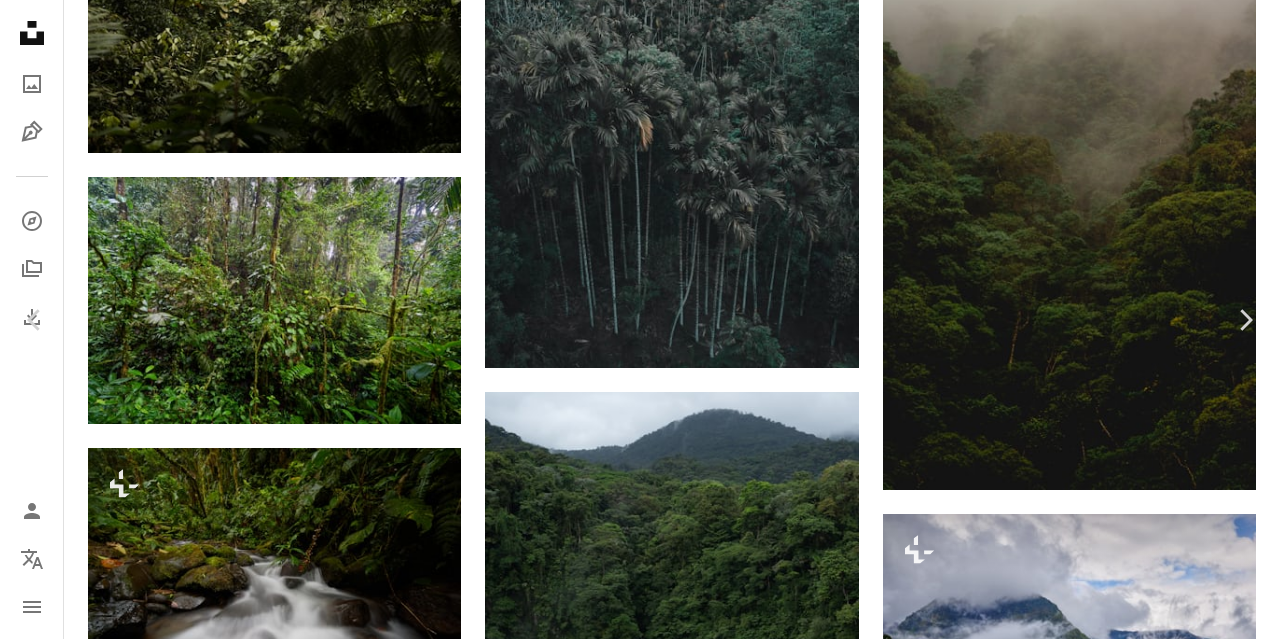 scroll, scrollTop: 63, scrollLeft: 0, axis: vertical 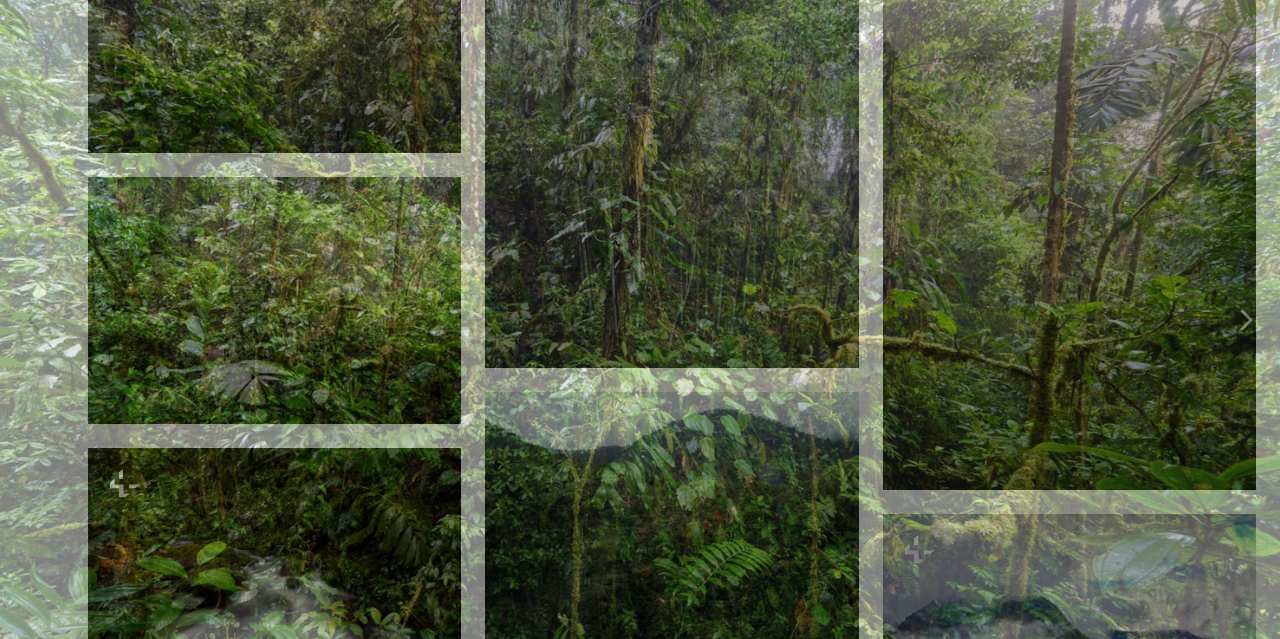 click at bounding box center [640, 319] 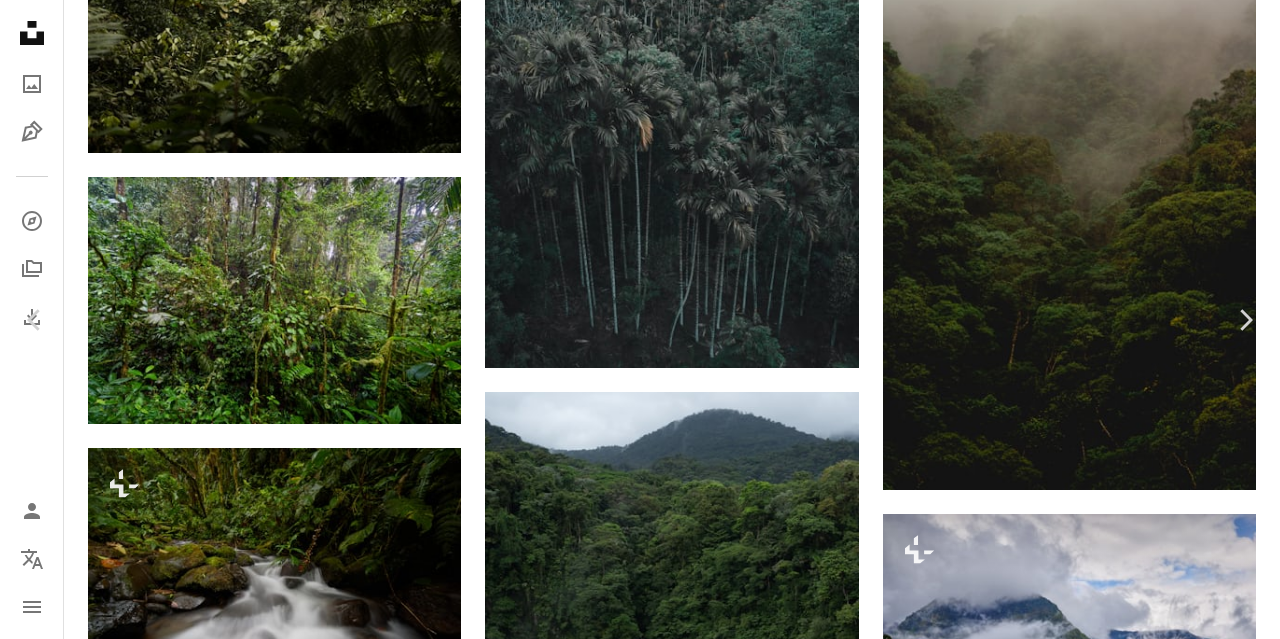 click on "An X shape" at bounding box center [20, 20] 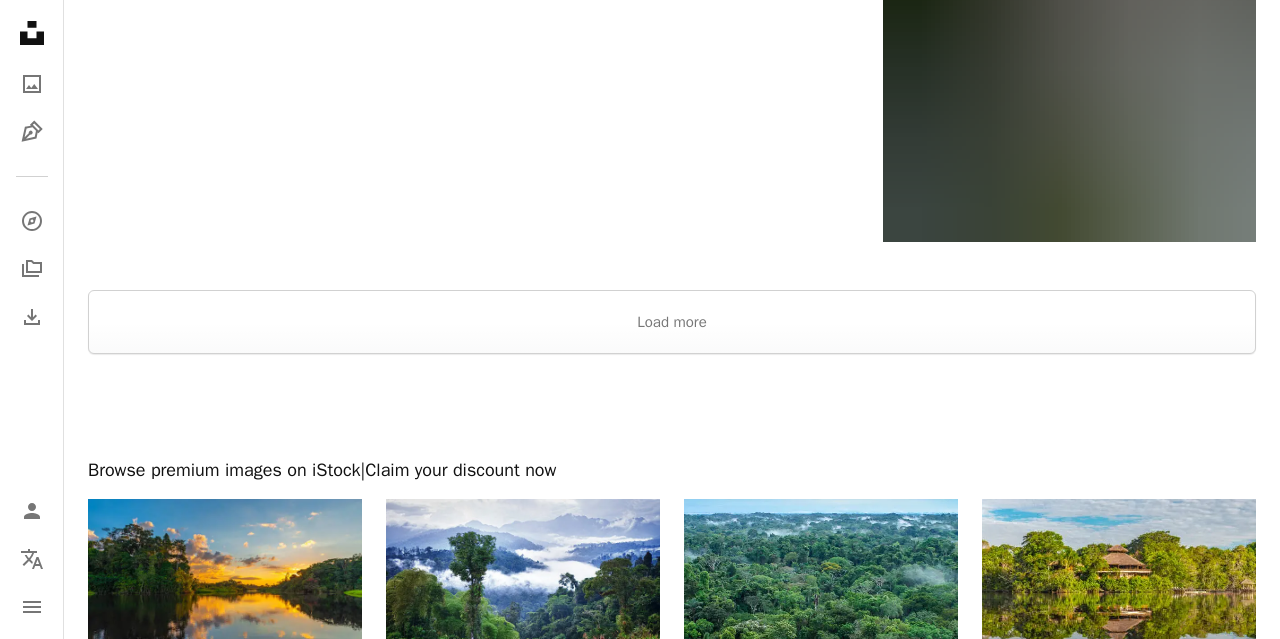 scroll, scrollTop: 13284, scrollLeft: 0, axis: vertical 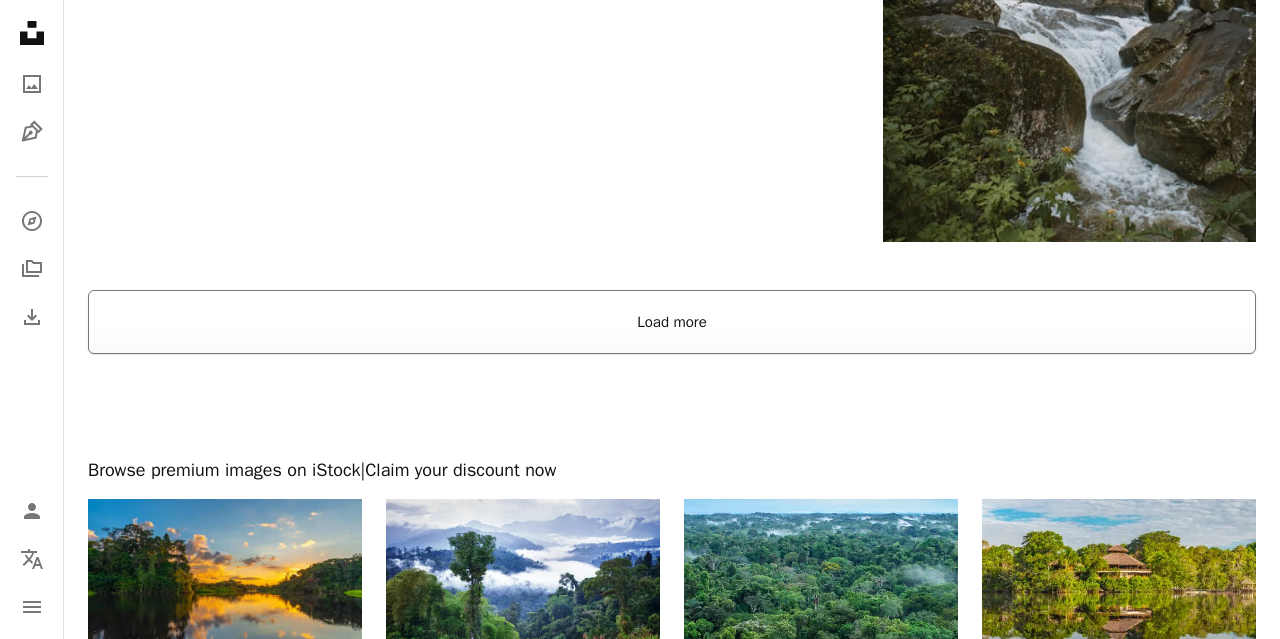click on "Load more" at bounding box center (672, 322) 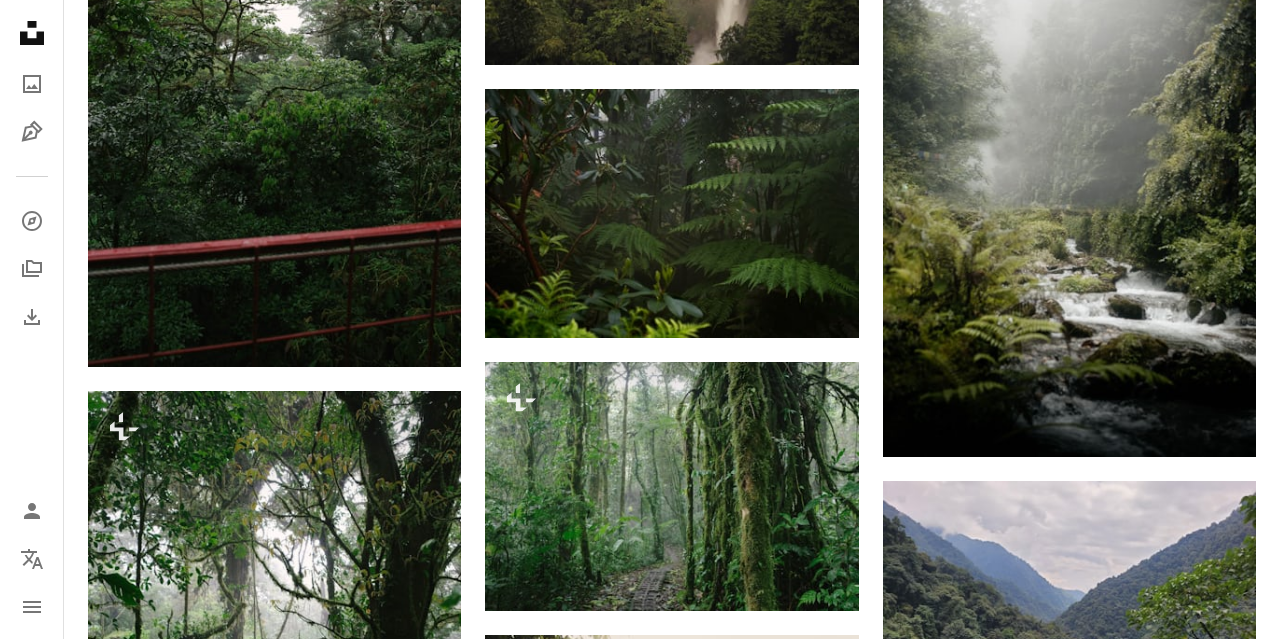 scroll, scrollTop: 13592, scrollLeft: 0, axis: vertical 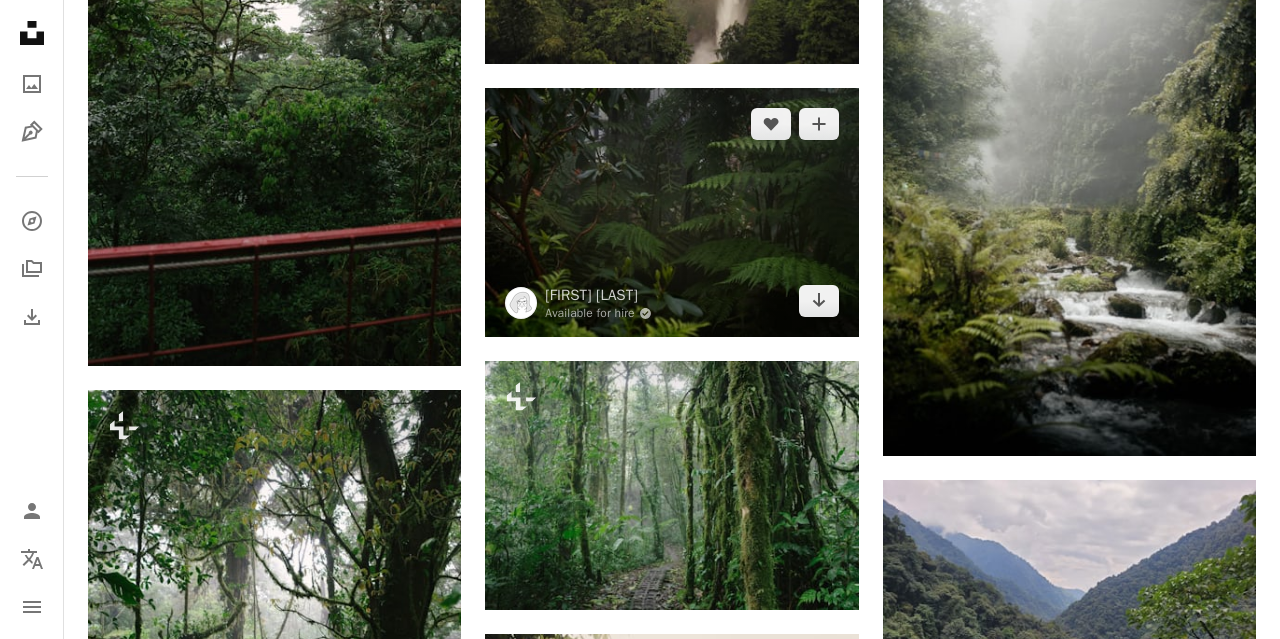 click at bounding box center (671, 212) 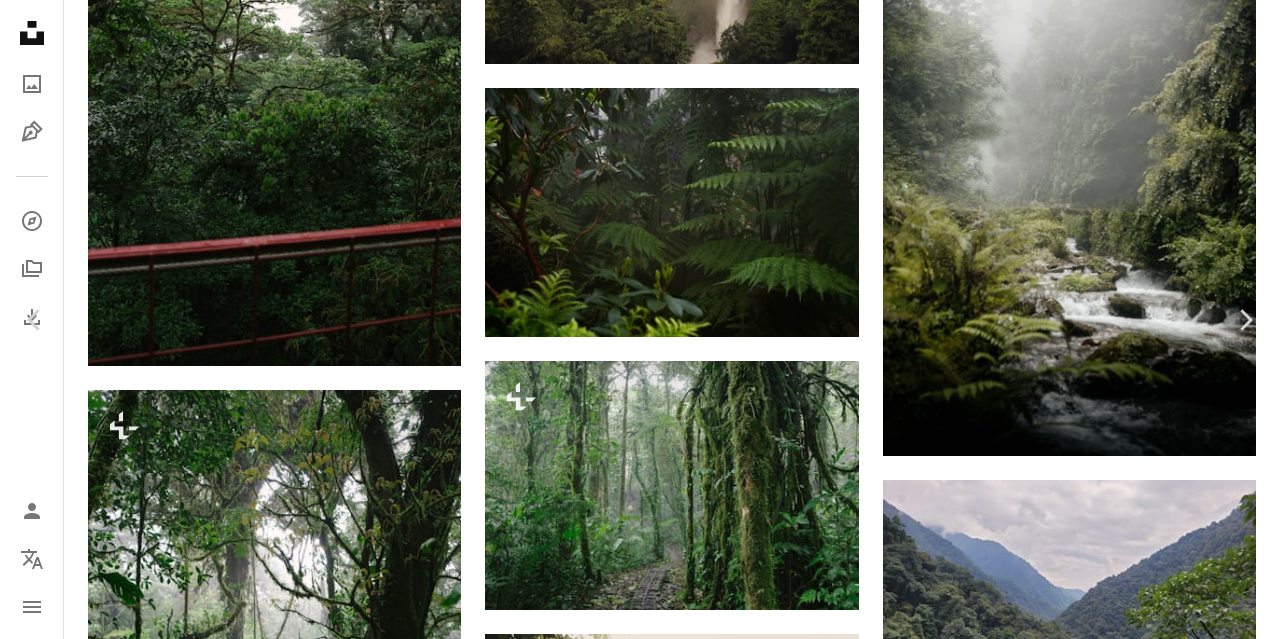 scroll, scrollTop: 379, scrollLeft: 0, axis: vertical 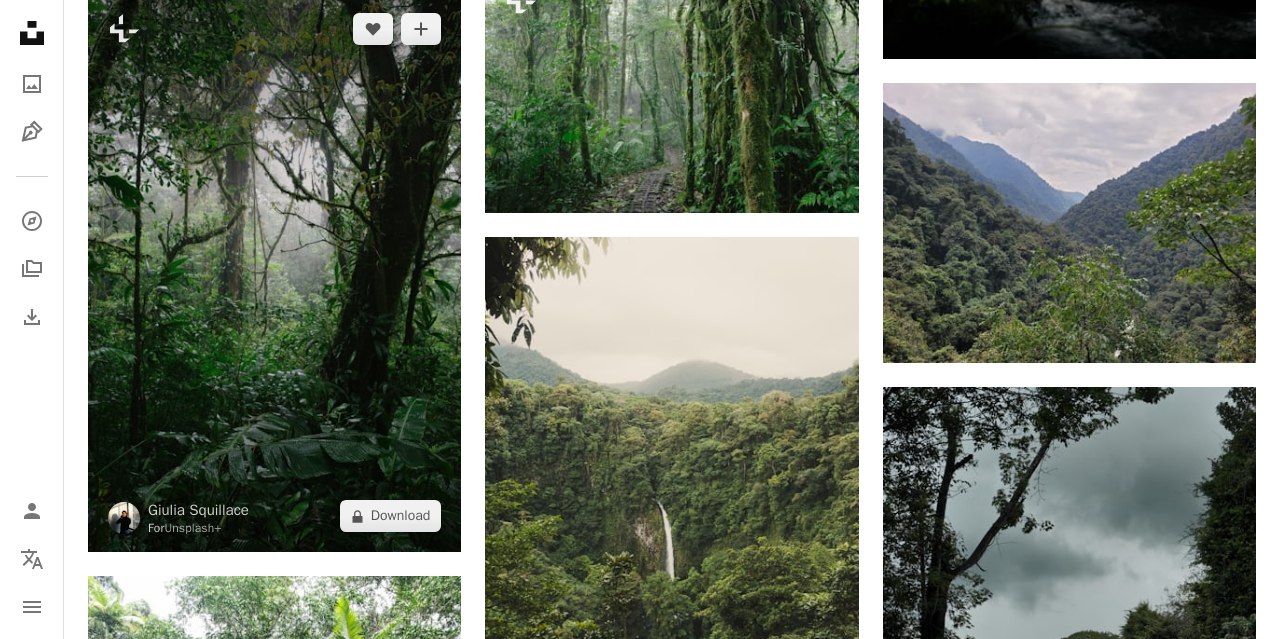 click at bounding box center [274, 273] 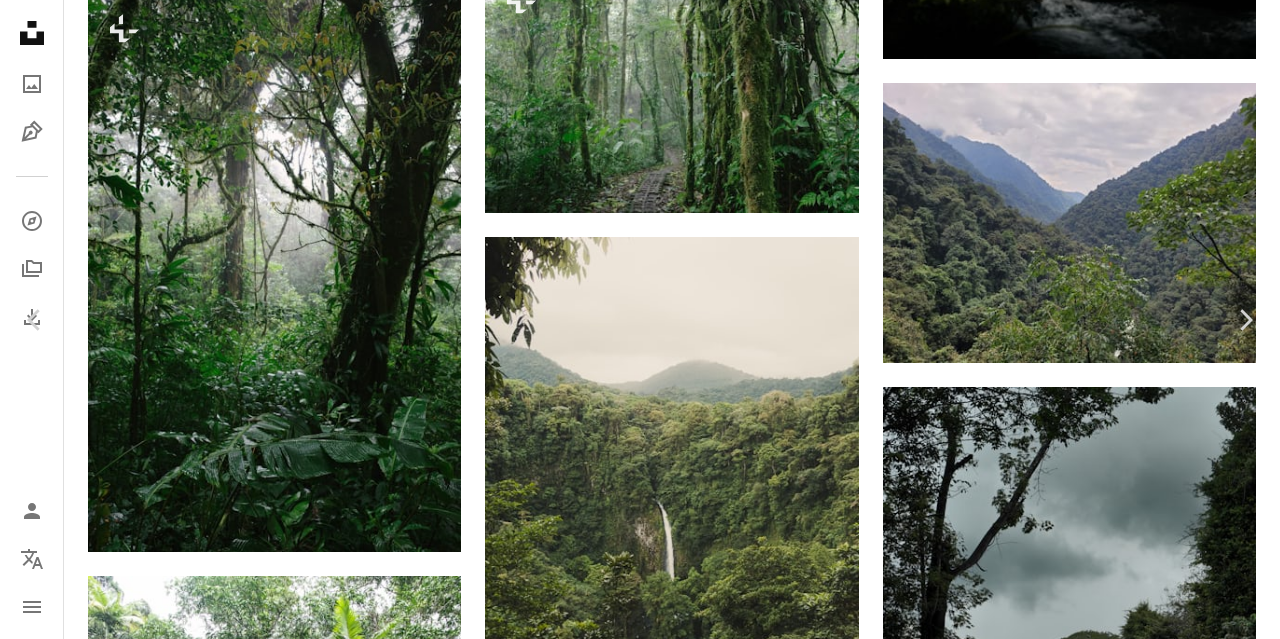 click on "An X shape" at bounding box center (20, 20) 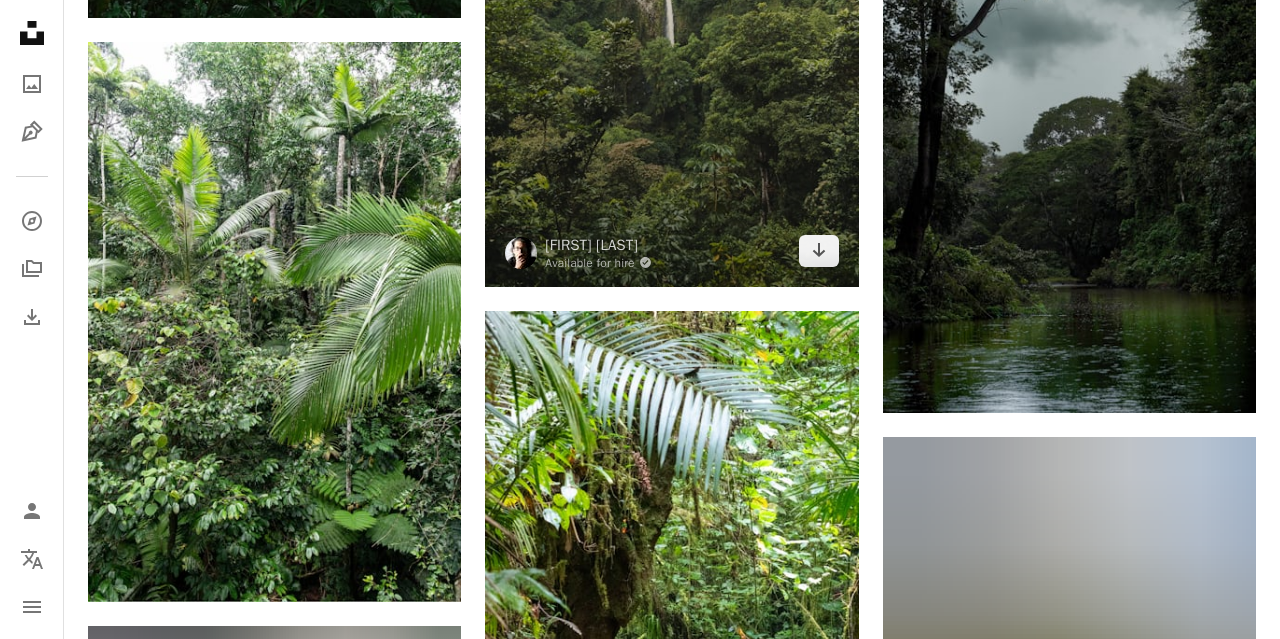 scroll, scrollTop: 14521, scrollLeft: 0, axis: vertical 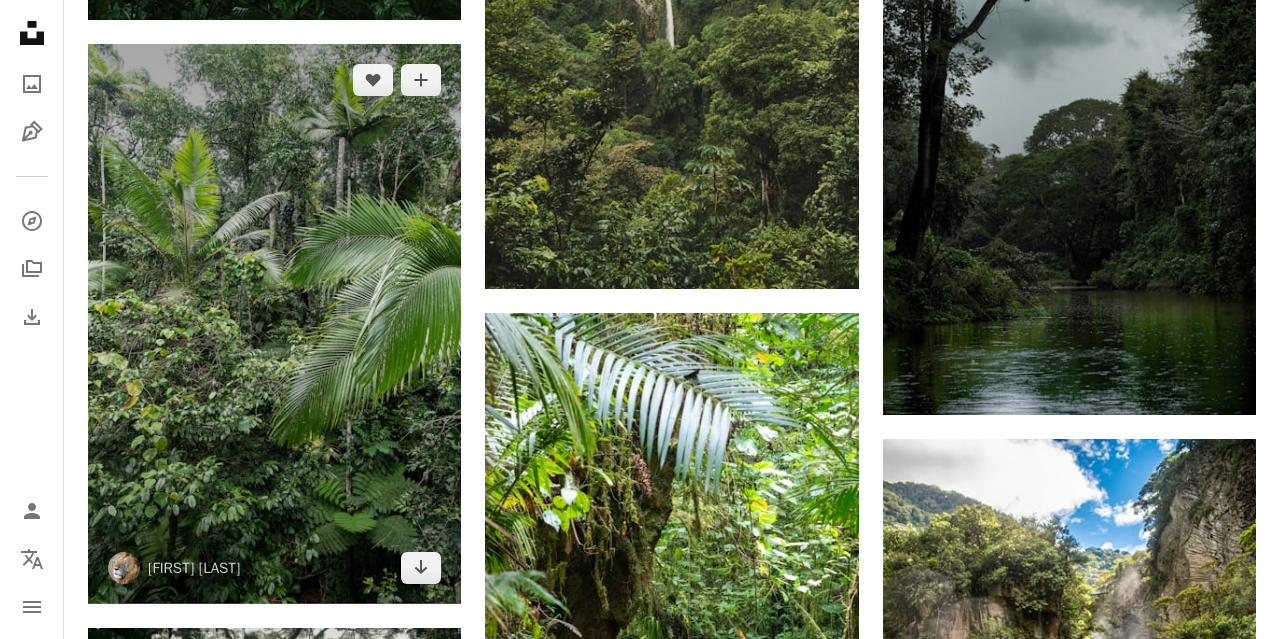 click at bounding box center (274, 324) 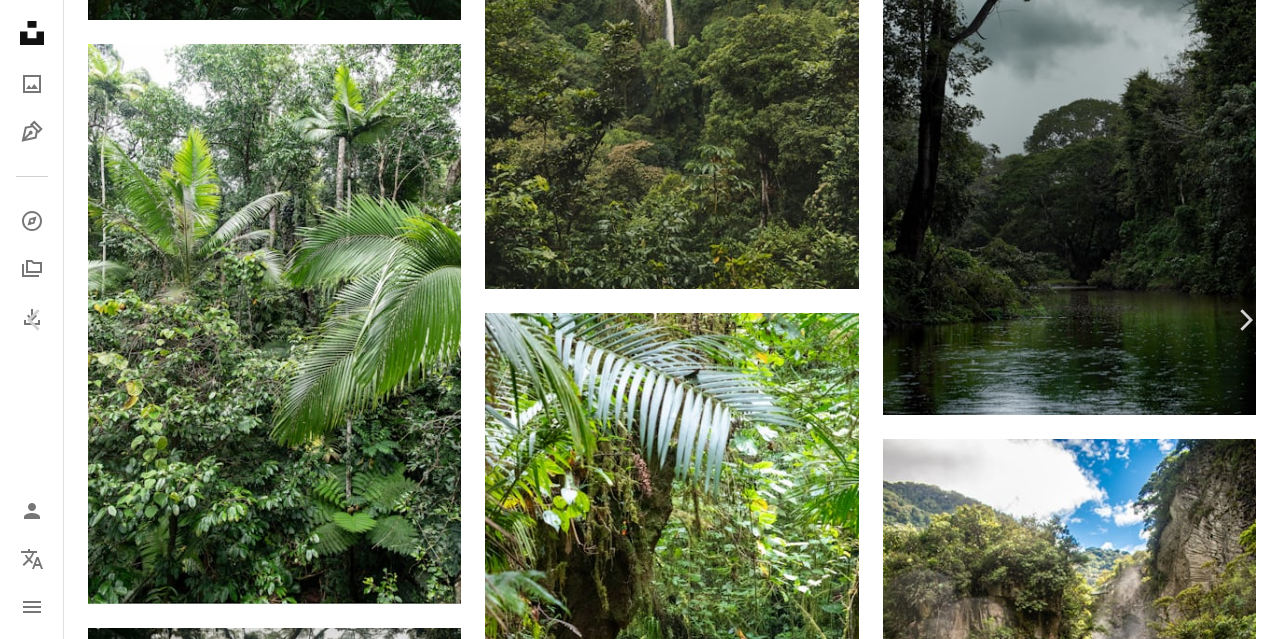 scroll, scrollTop: 491, scrollLeft: 0, axis: vertical 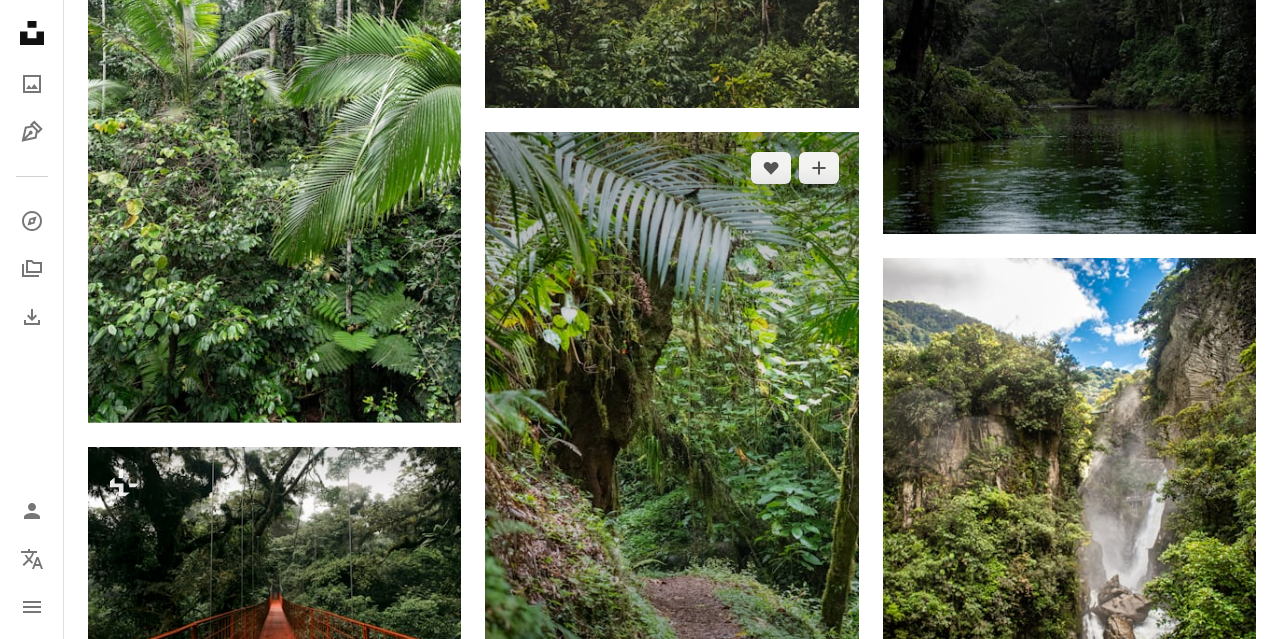 click at bounding box center [671, 412] 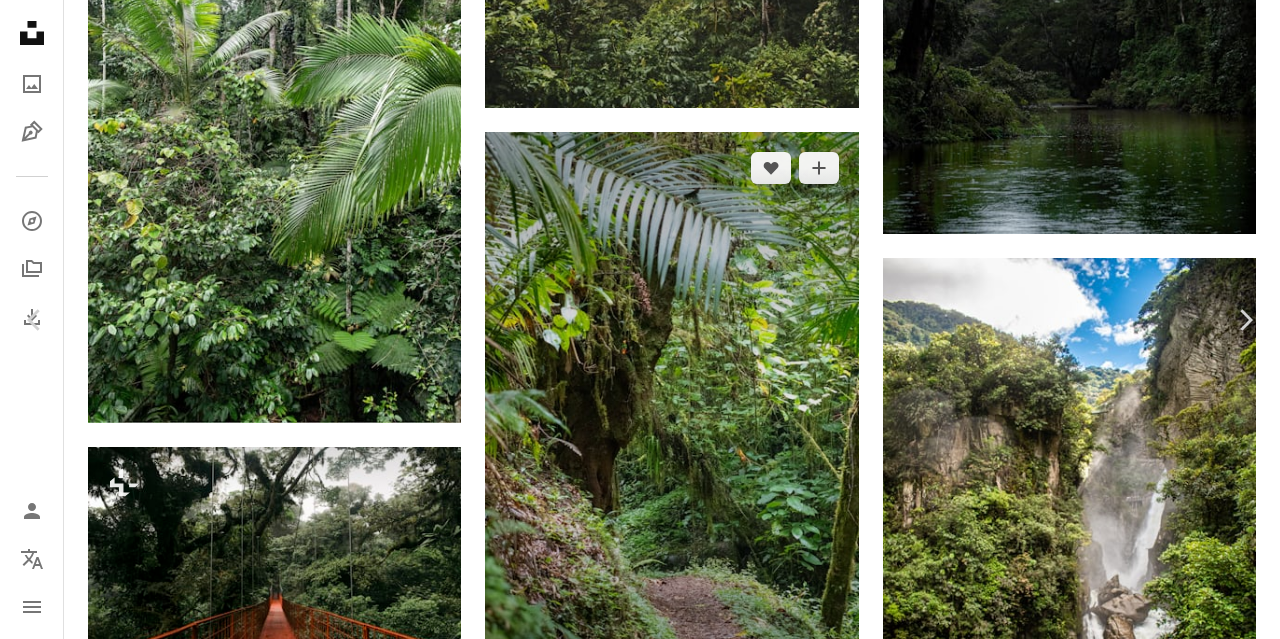 scroll, scrollTop: 646, scrollLeft: 0, axis: vertical 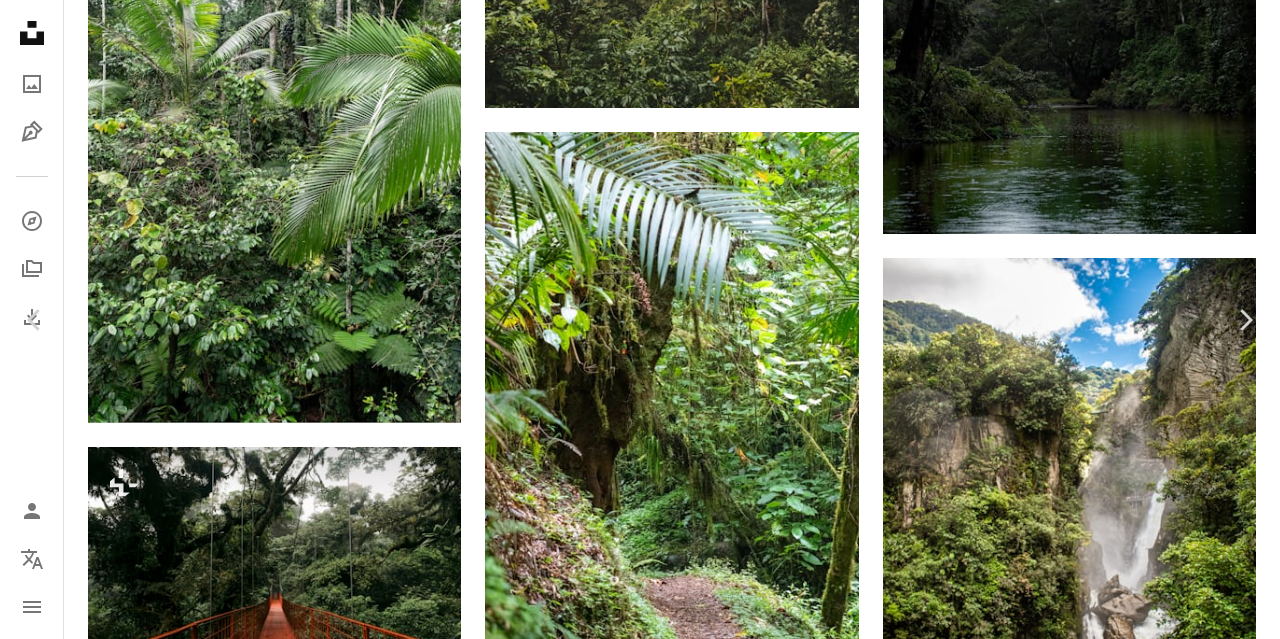 click on "An X shape" at bounding box center (20, 20) 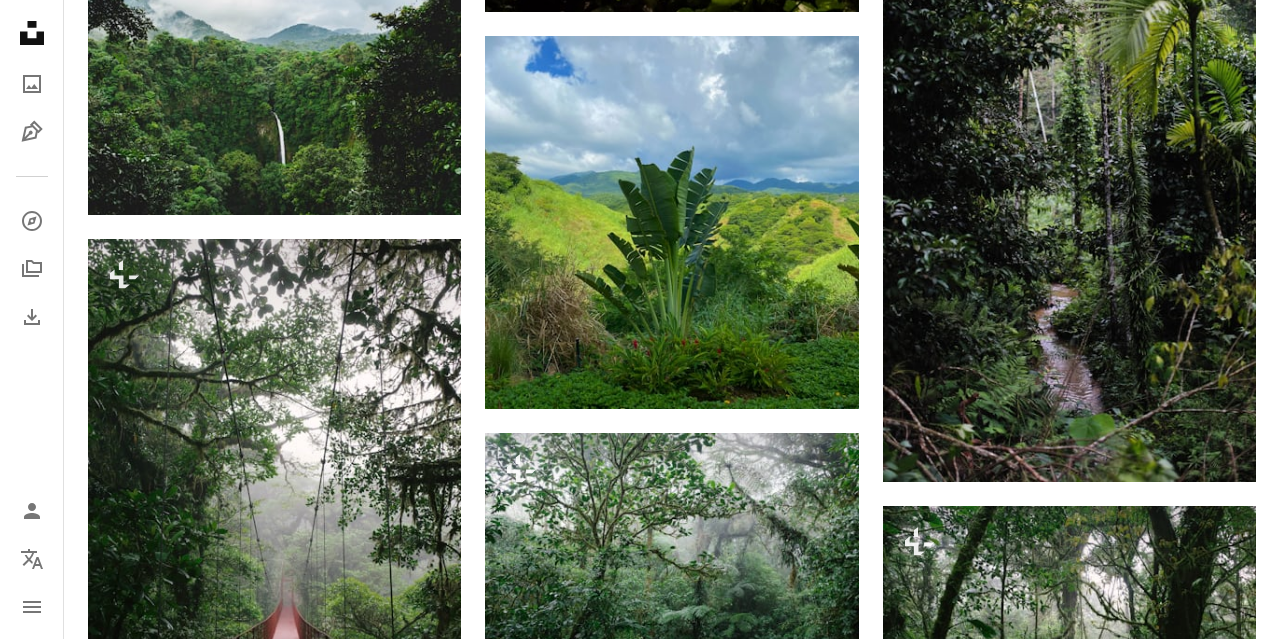 scroll, scrollTop: 16823, scrollLeft: 0, axis: vertical 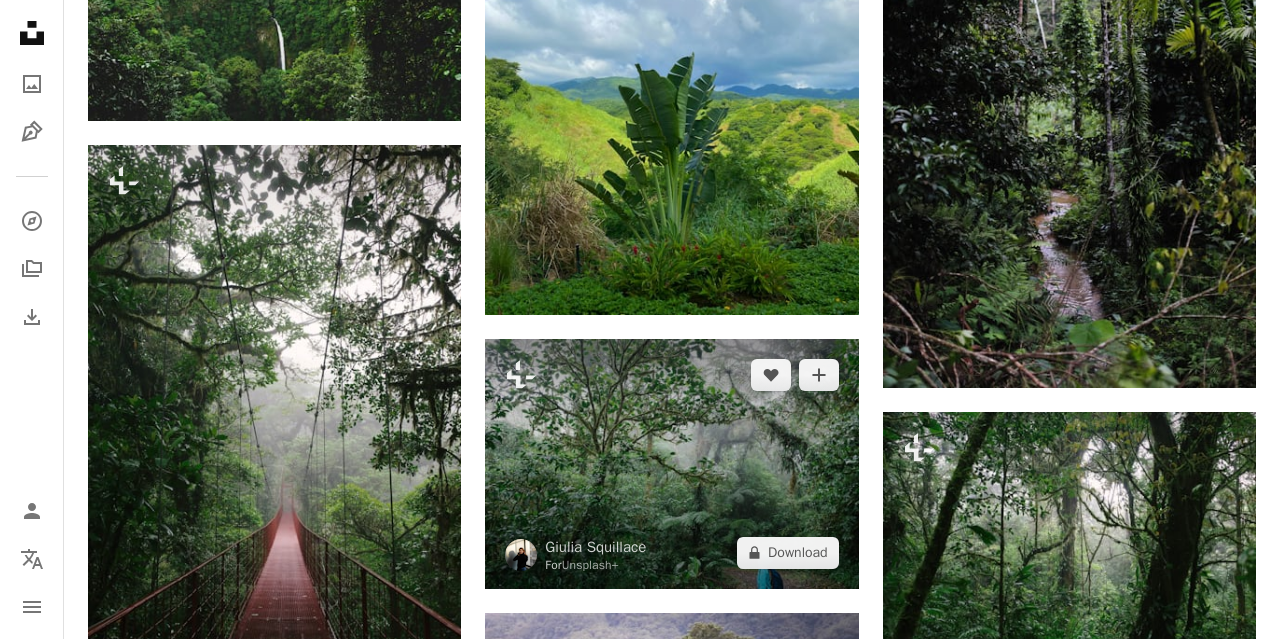 click at bounding box center [671, 463] 